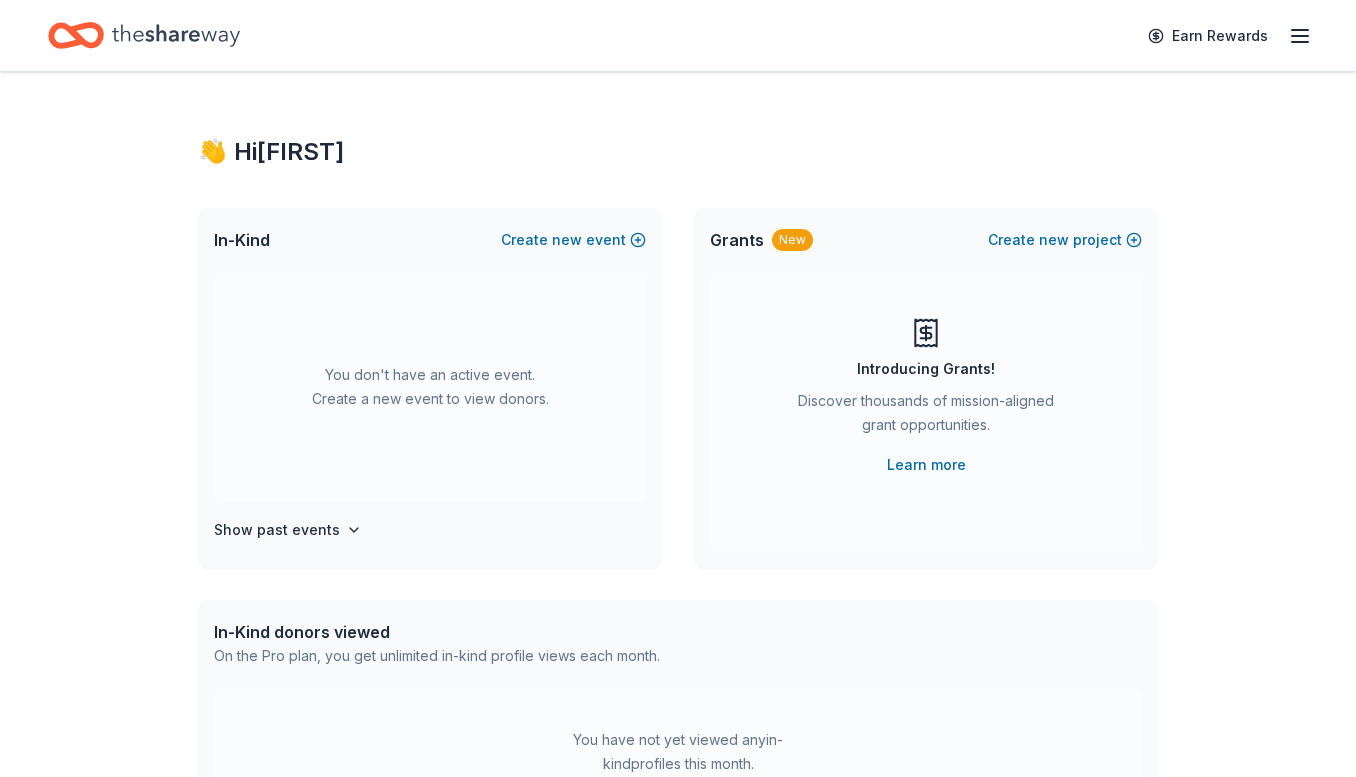 scroll, scrollTop: 0, scrollLeft: 0, axis: both 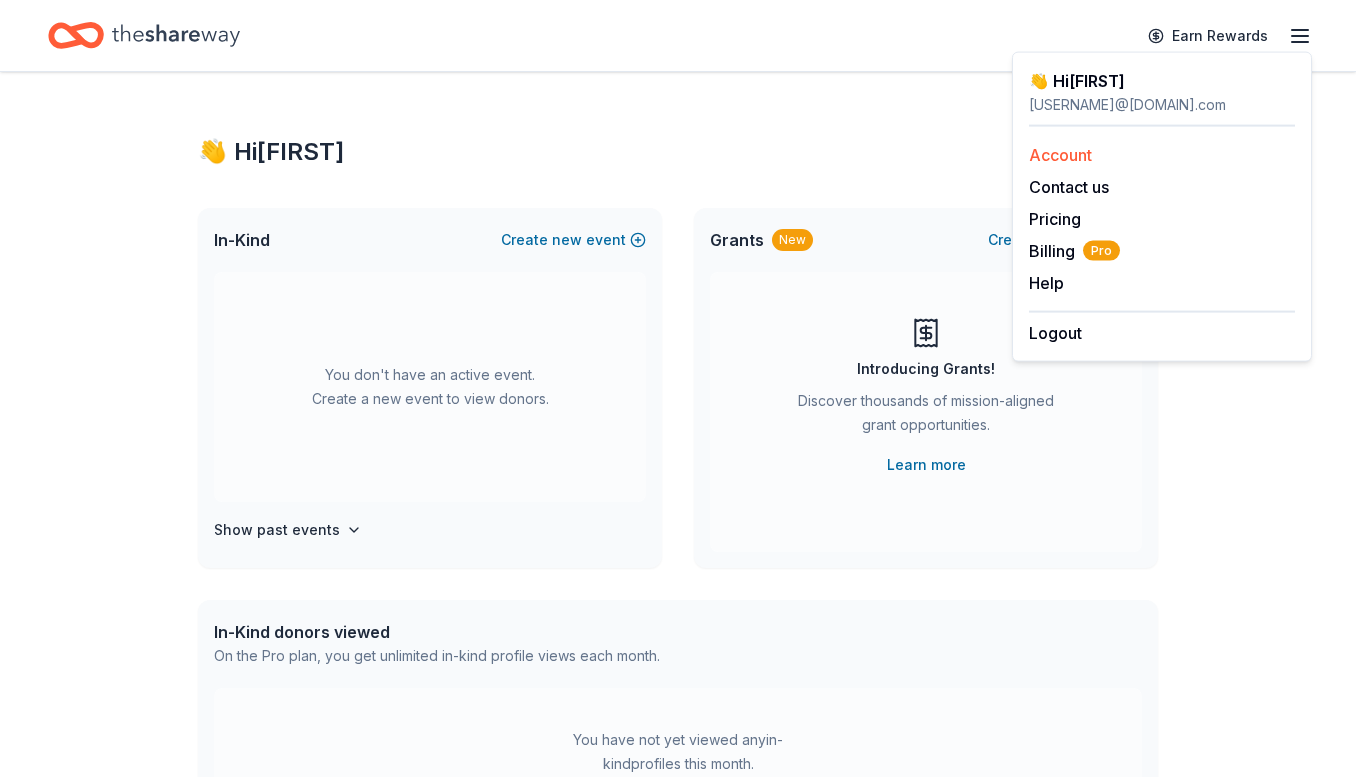 click on "Account" at bounding box center [1060, 155] 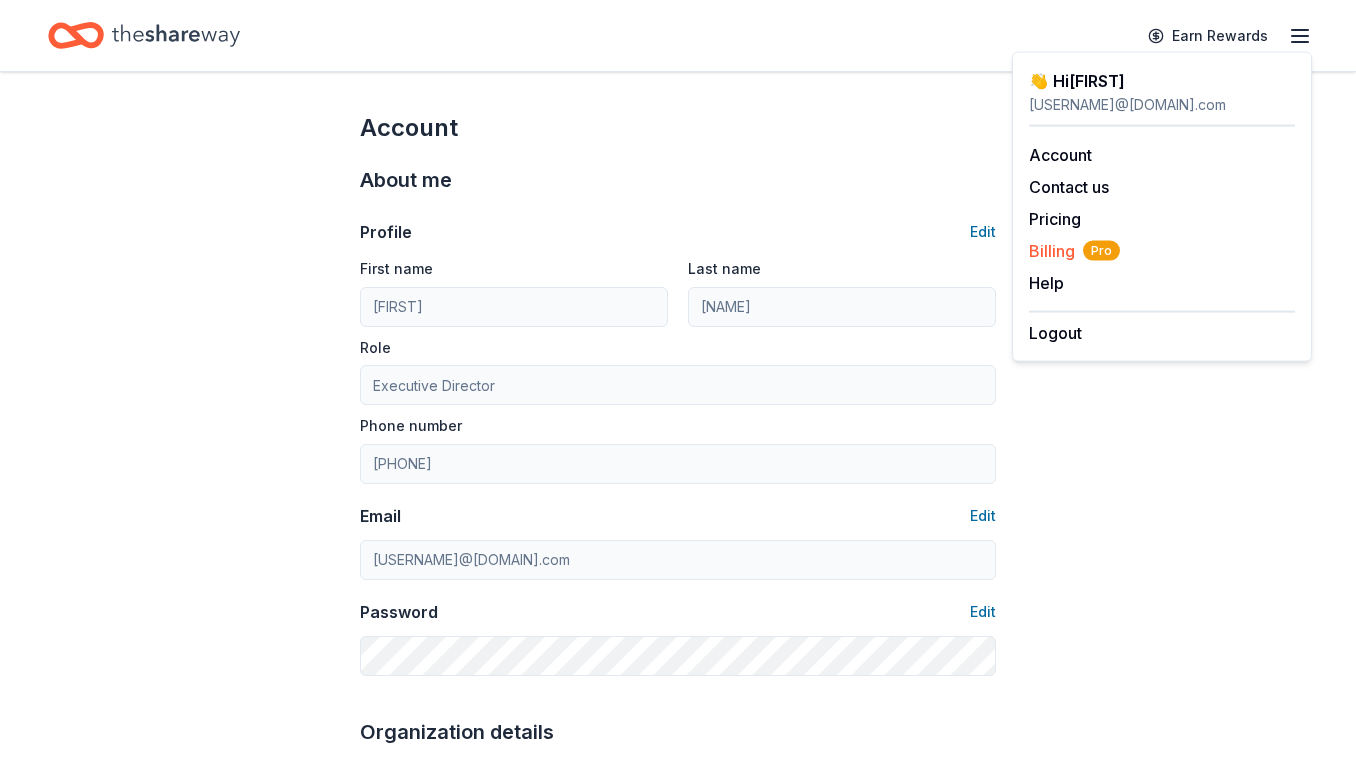 click on "Billing Pro" at bounding box center (1074, 251) 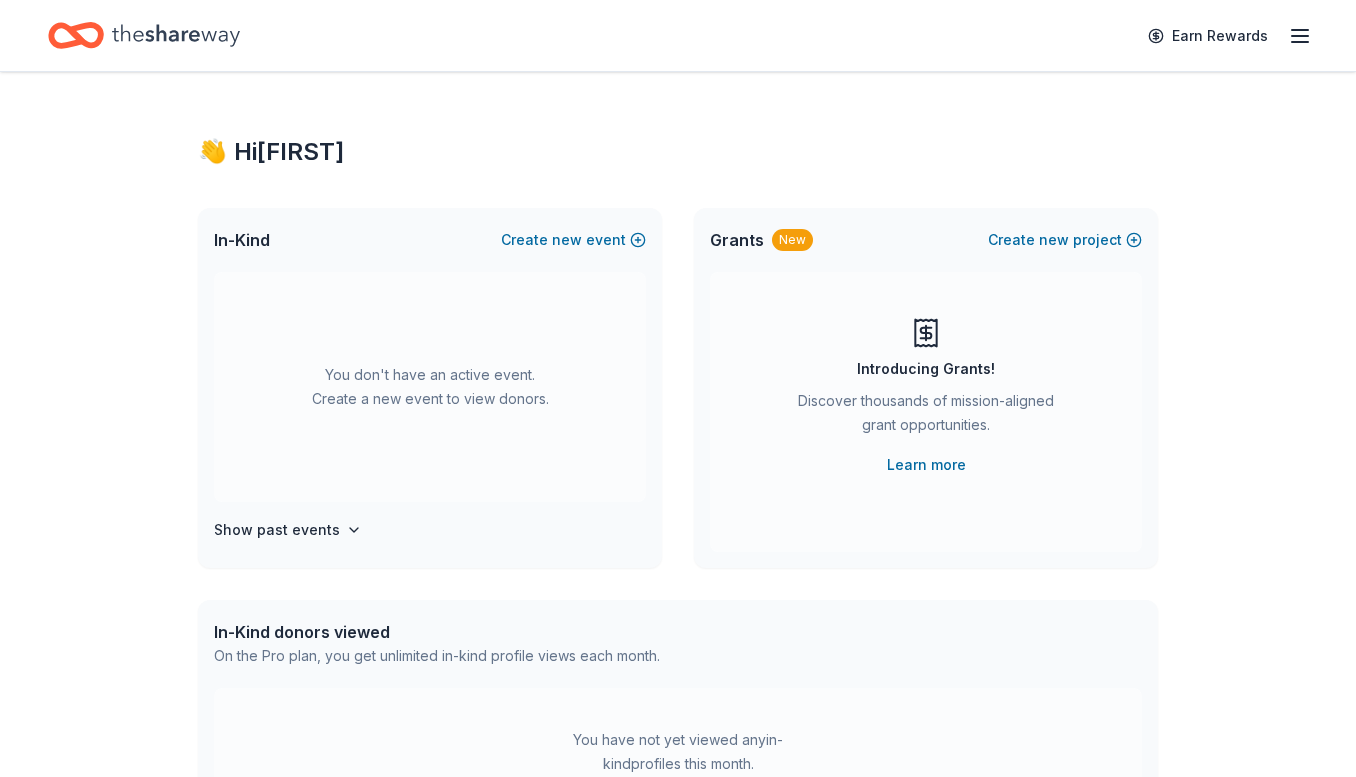 scroll, scrollTop: 0, scrollLeft: 0, axis: both 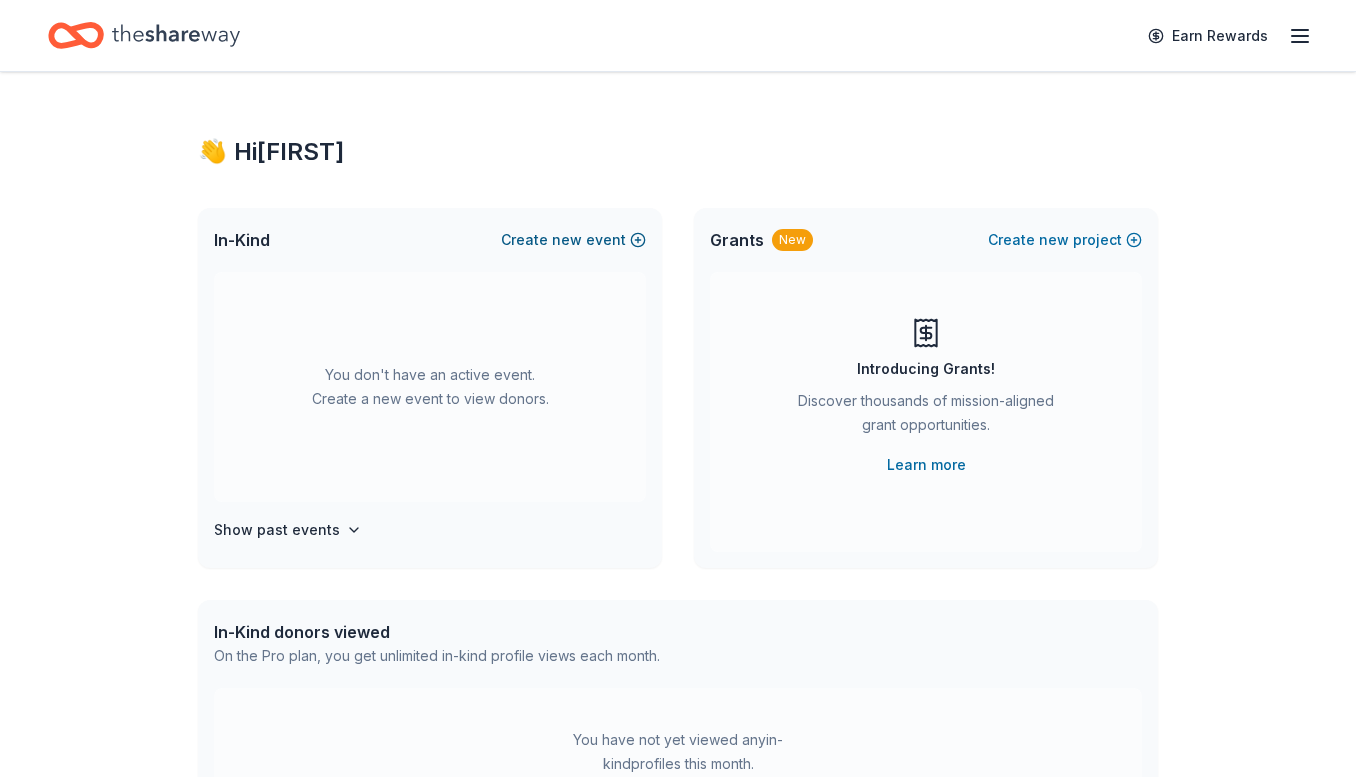 click on "new" at bounding box center [567, 240] 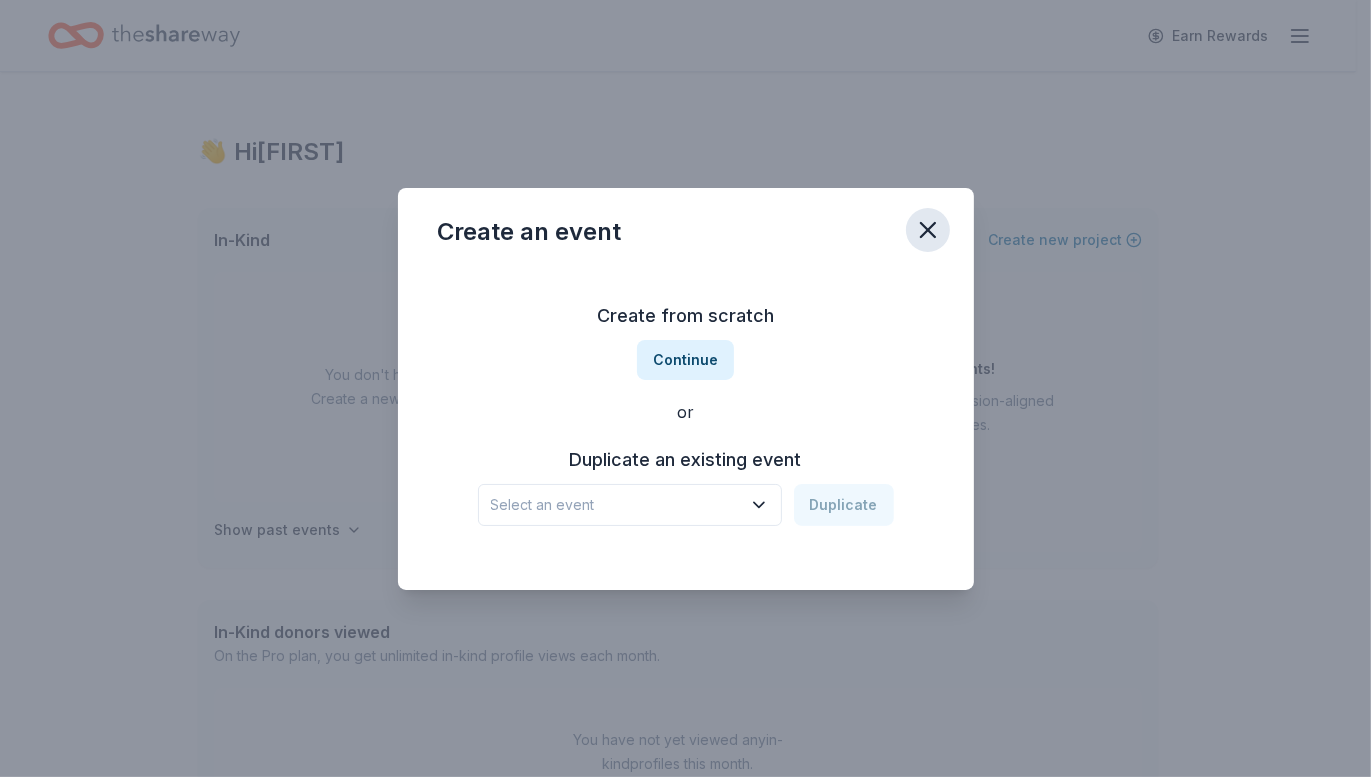 click 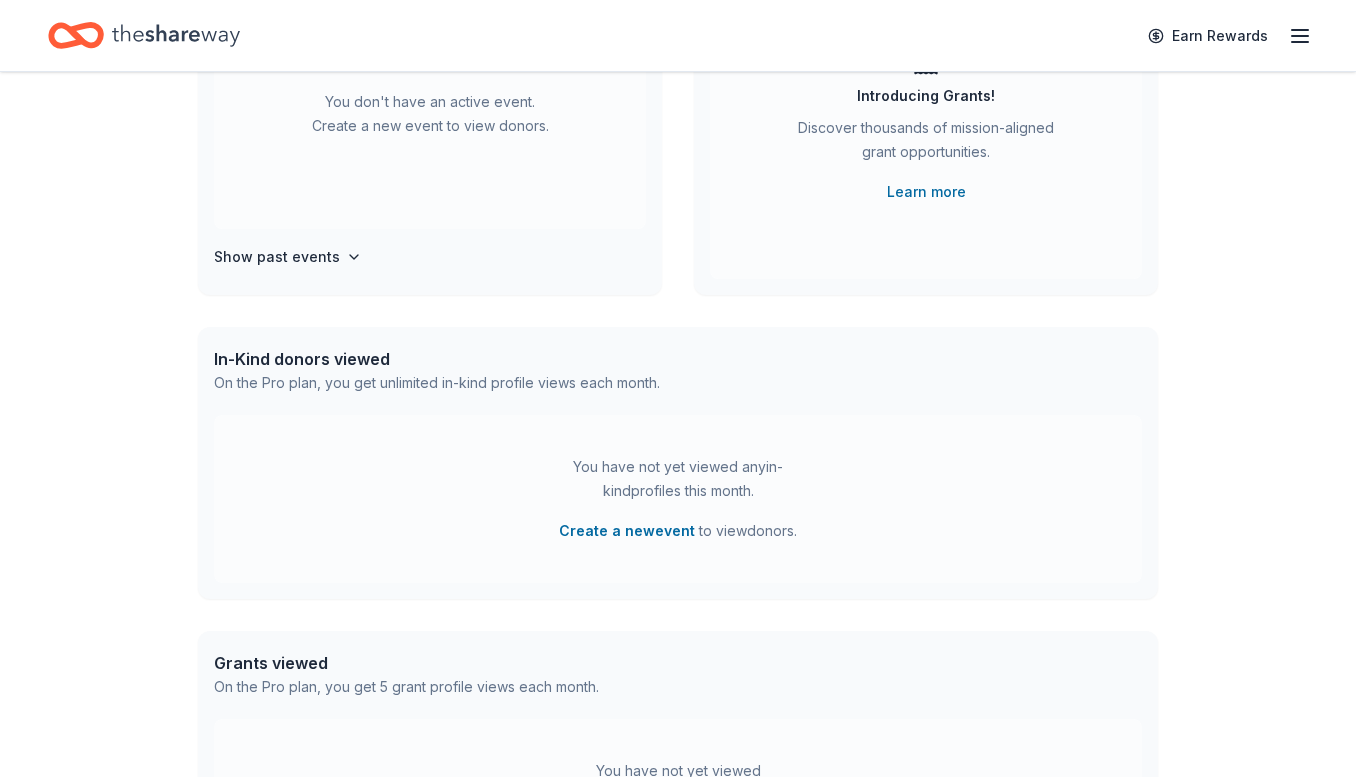 scroll, scrollTop: 0, scrollLeft: 0, axis: both 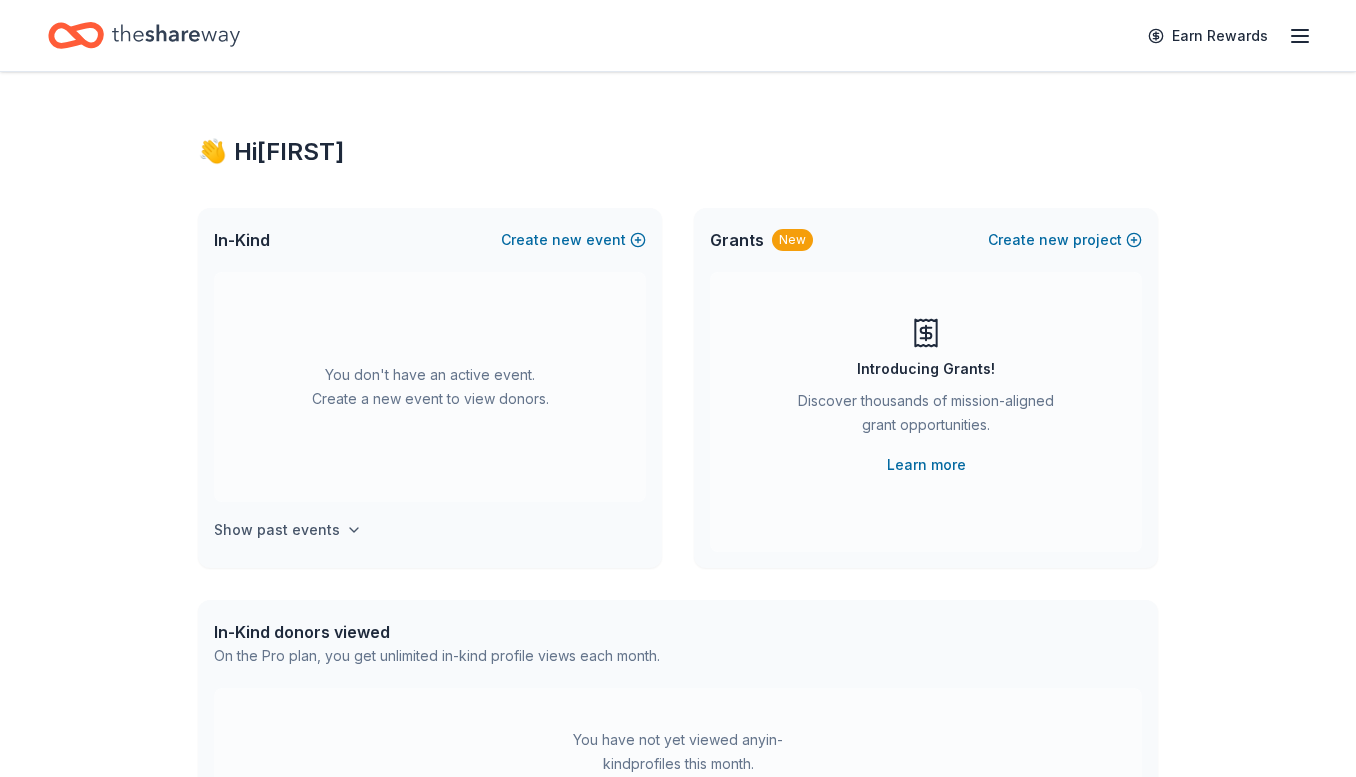 click on "Show past events" at bounding box center (277, 530) 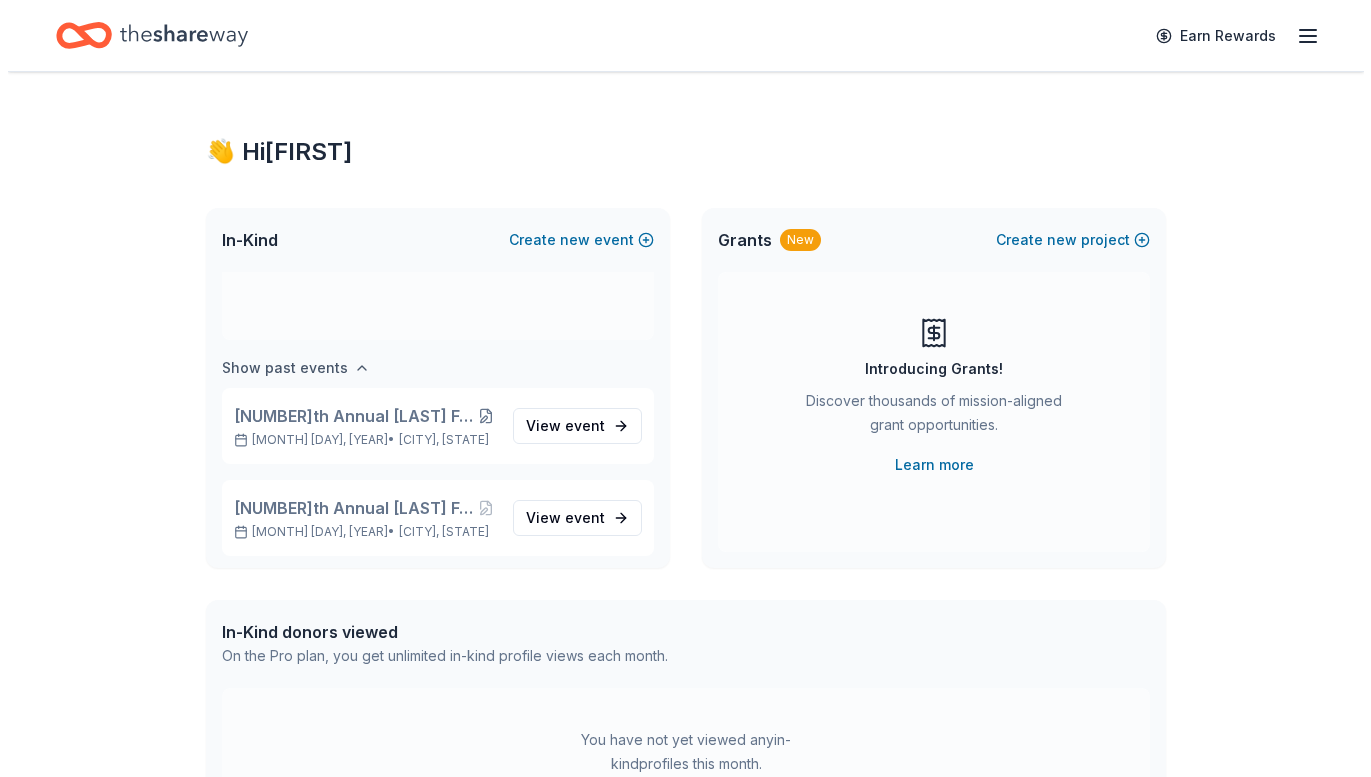 scroll, scrollTop: 230, scrollLeft: 0, axis: vertical 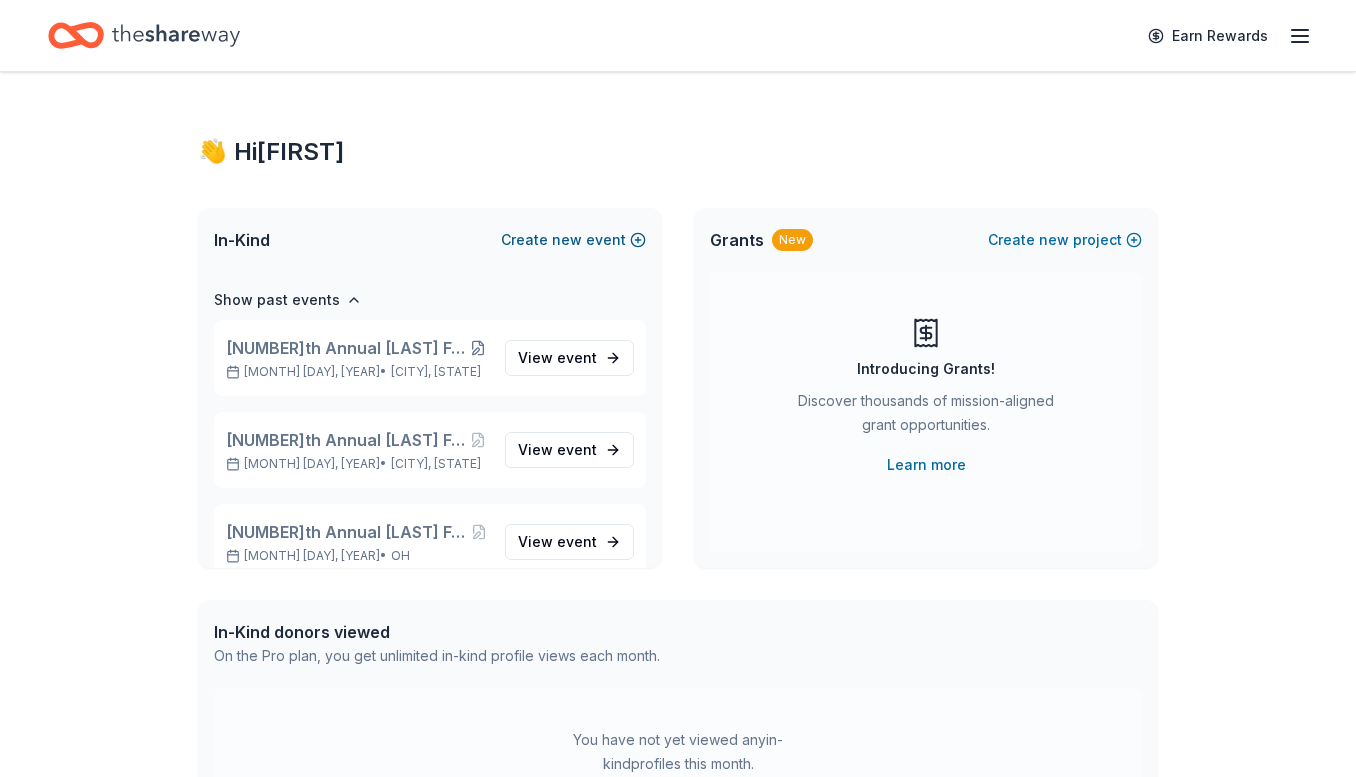 click on "new" at bounding box center (567, 240) 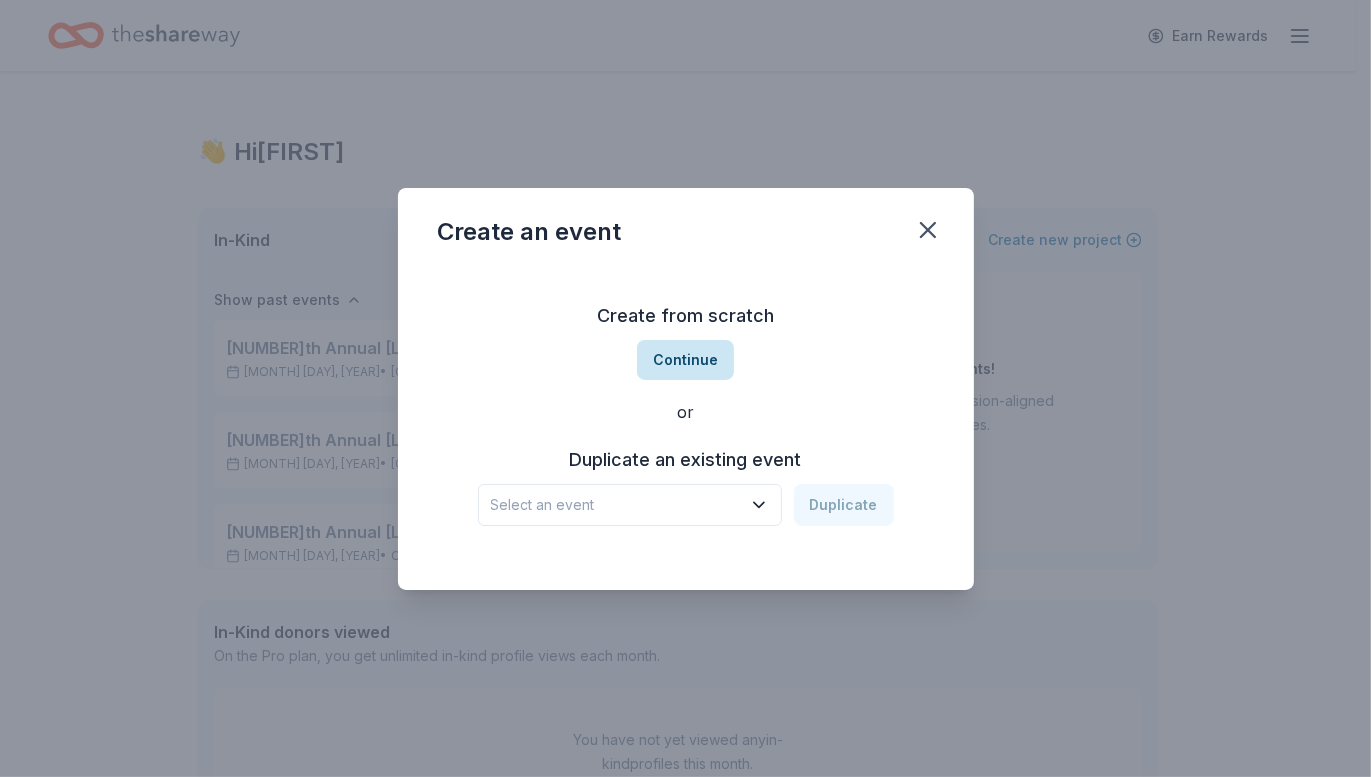 click on "Continue" at bounding box center (685, 360) 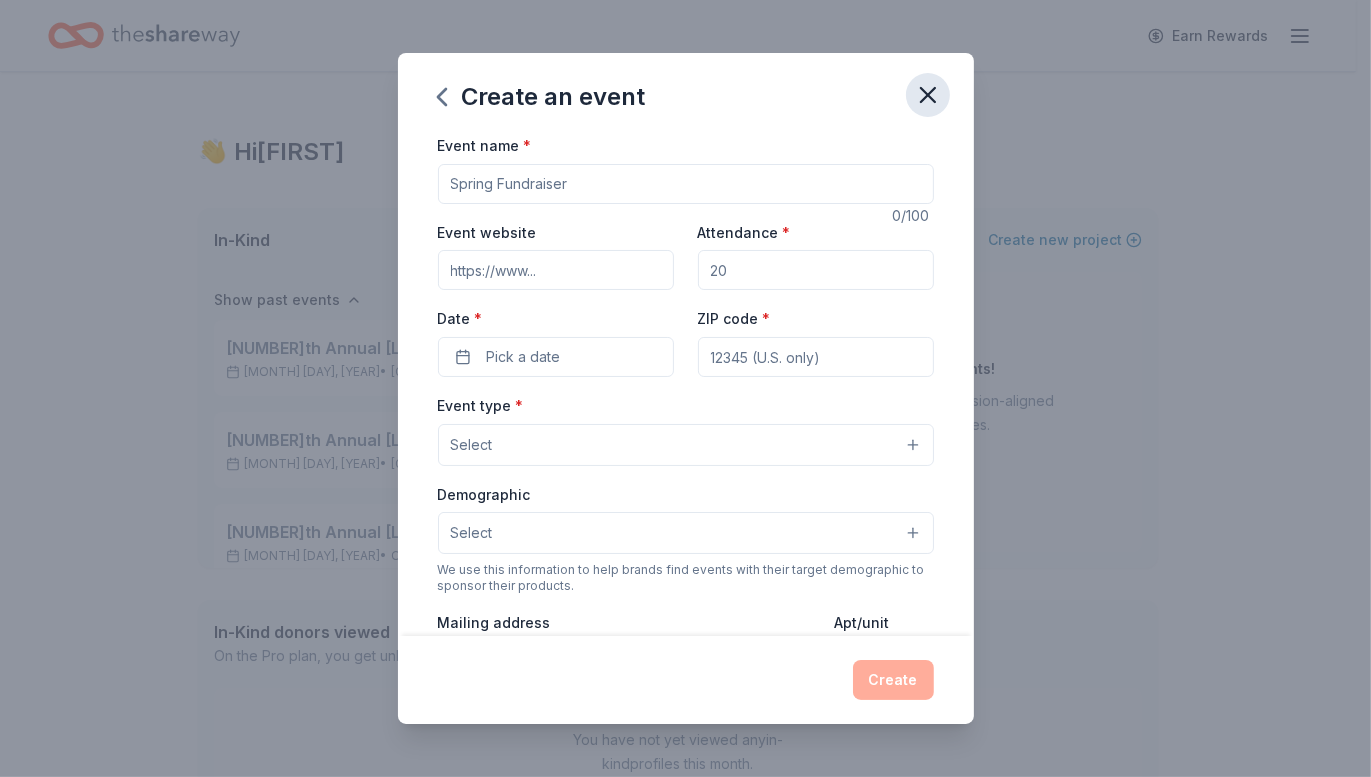 click 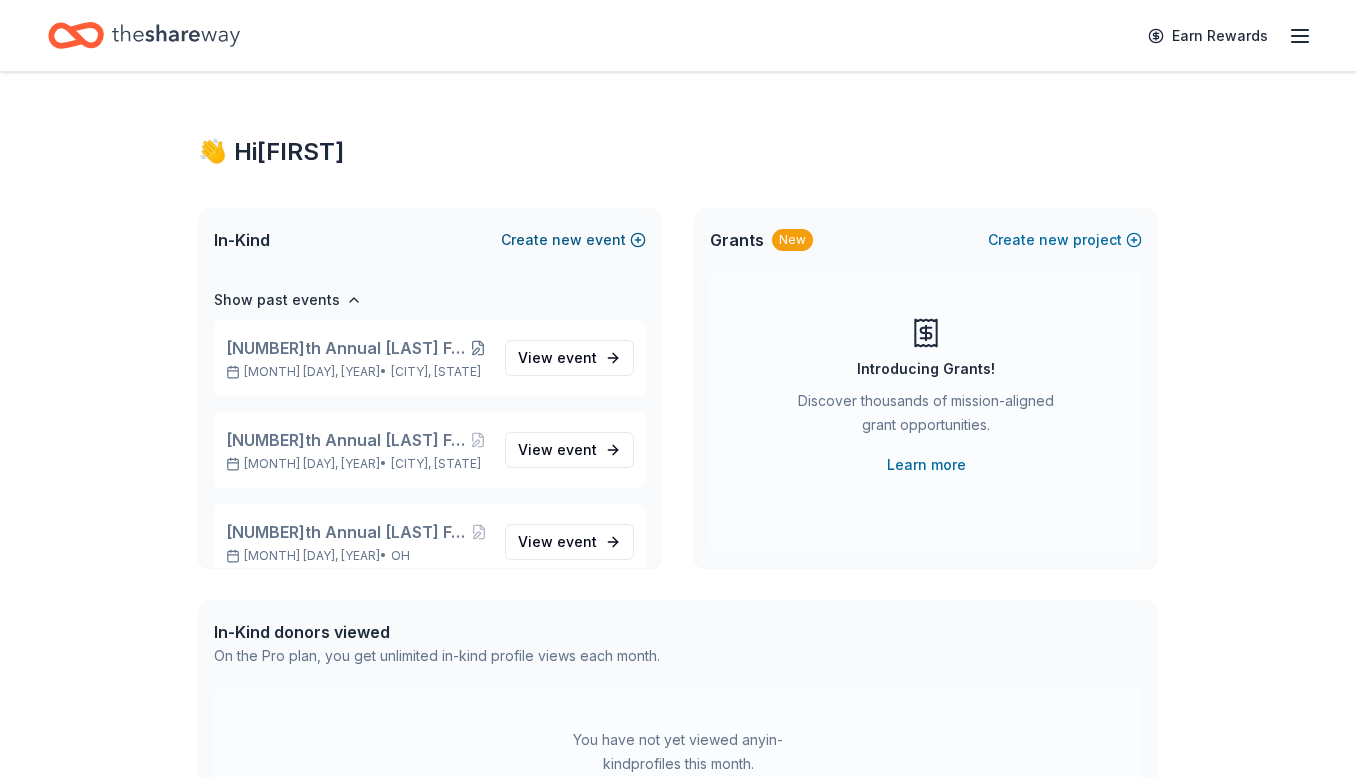 click on "new" at bounding box center (567, 240) 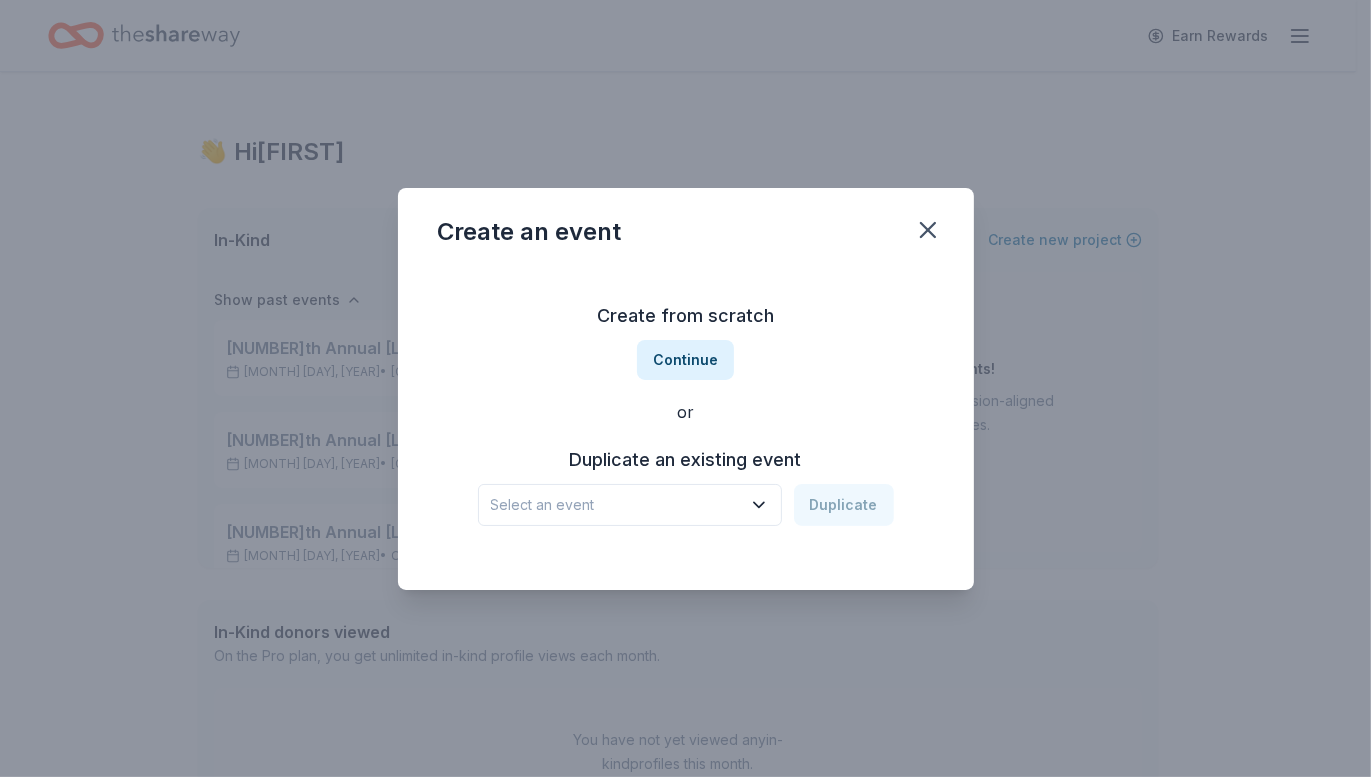 click on "Select an event" at bounding box center [616, 505] 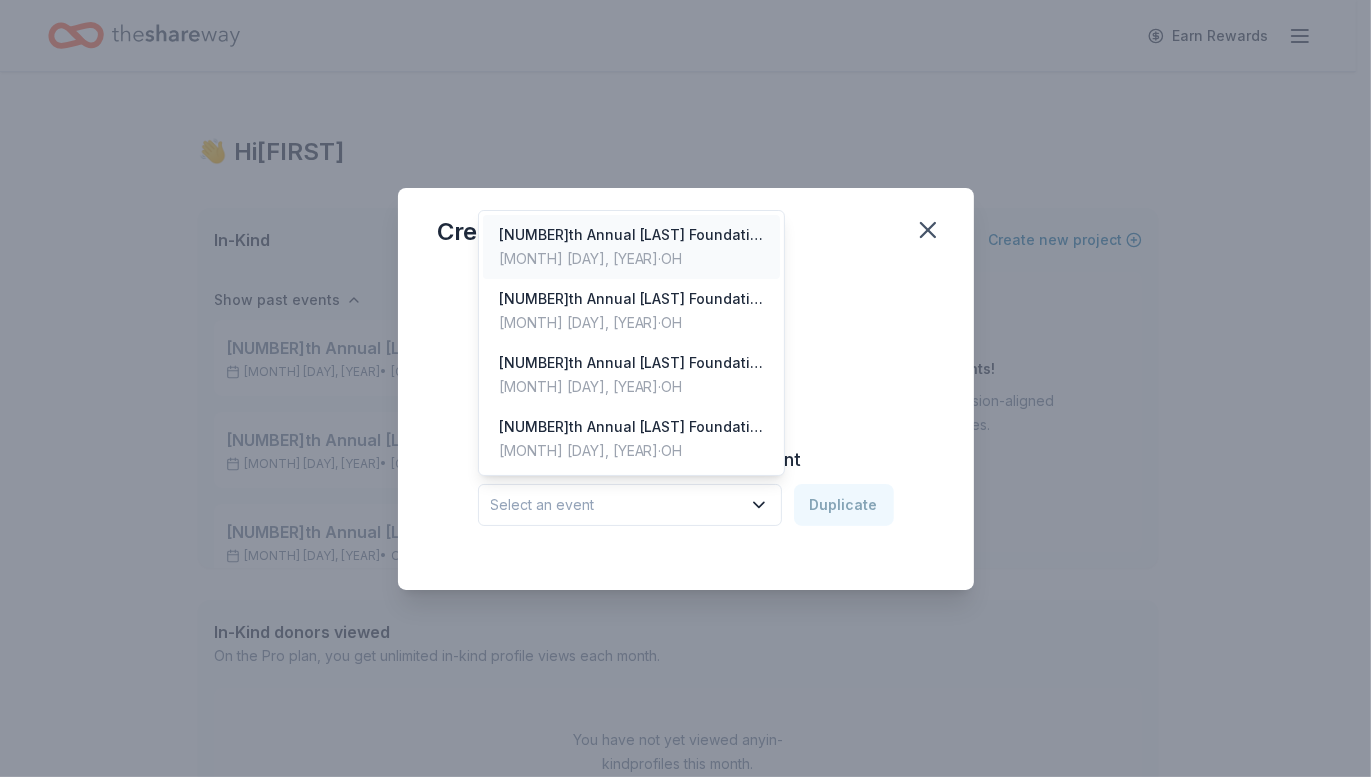 click on "[MONTH] [DAY], [YEAR] · [STATE]" at bounding box center [632, 259] 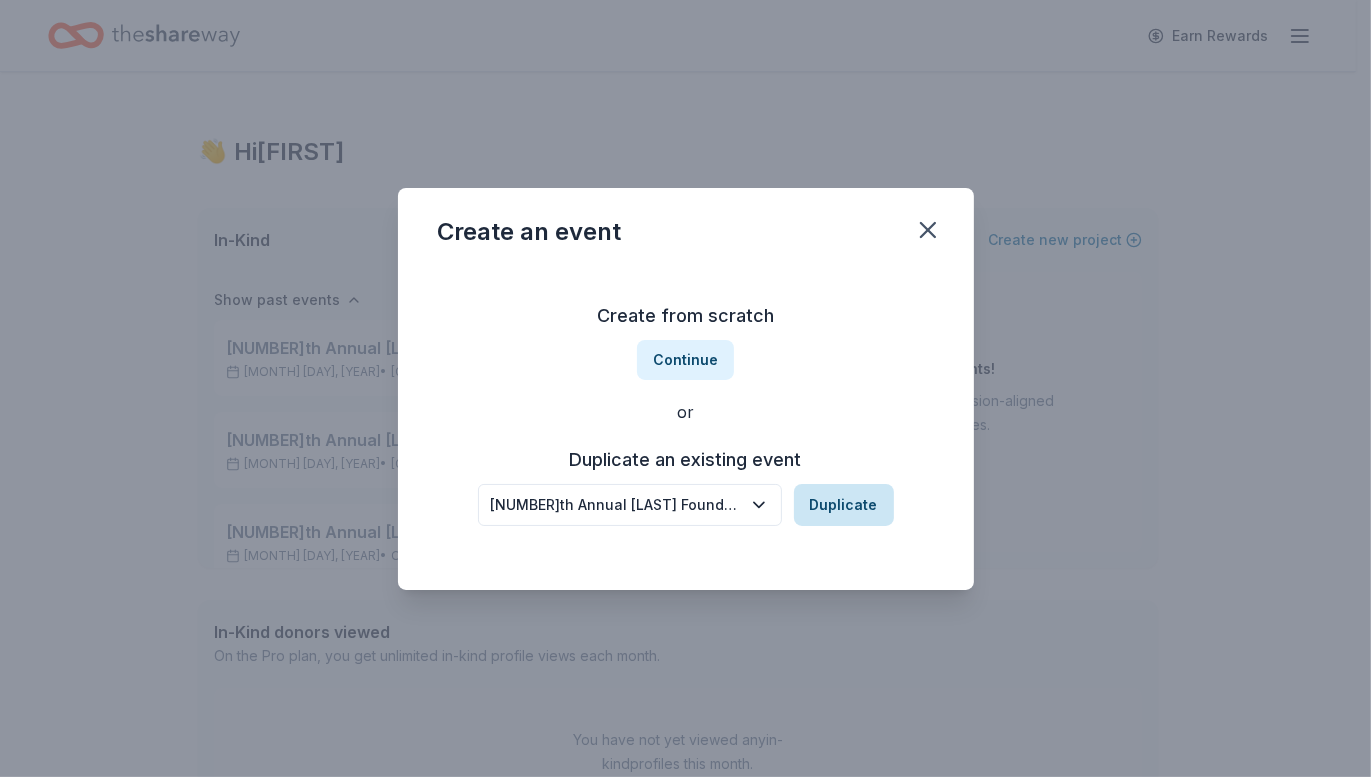 click on "Duplicate" at bounding box center (844, 505) 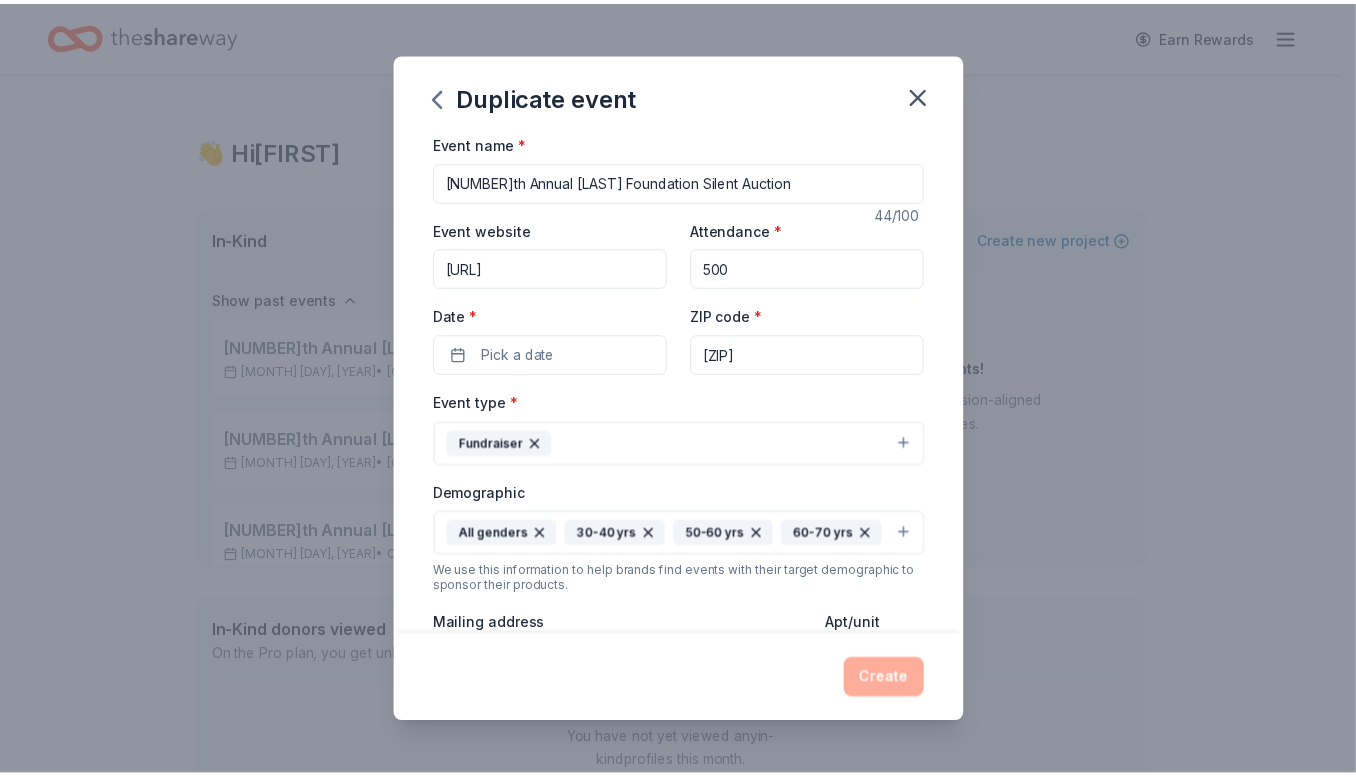 scroll, scrollTop: 0, scrollLeft: 0, axis: both 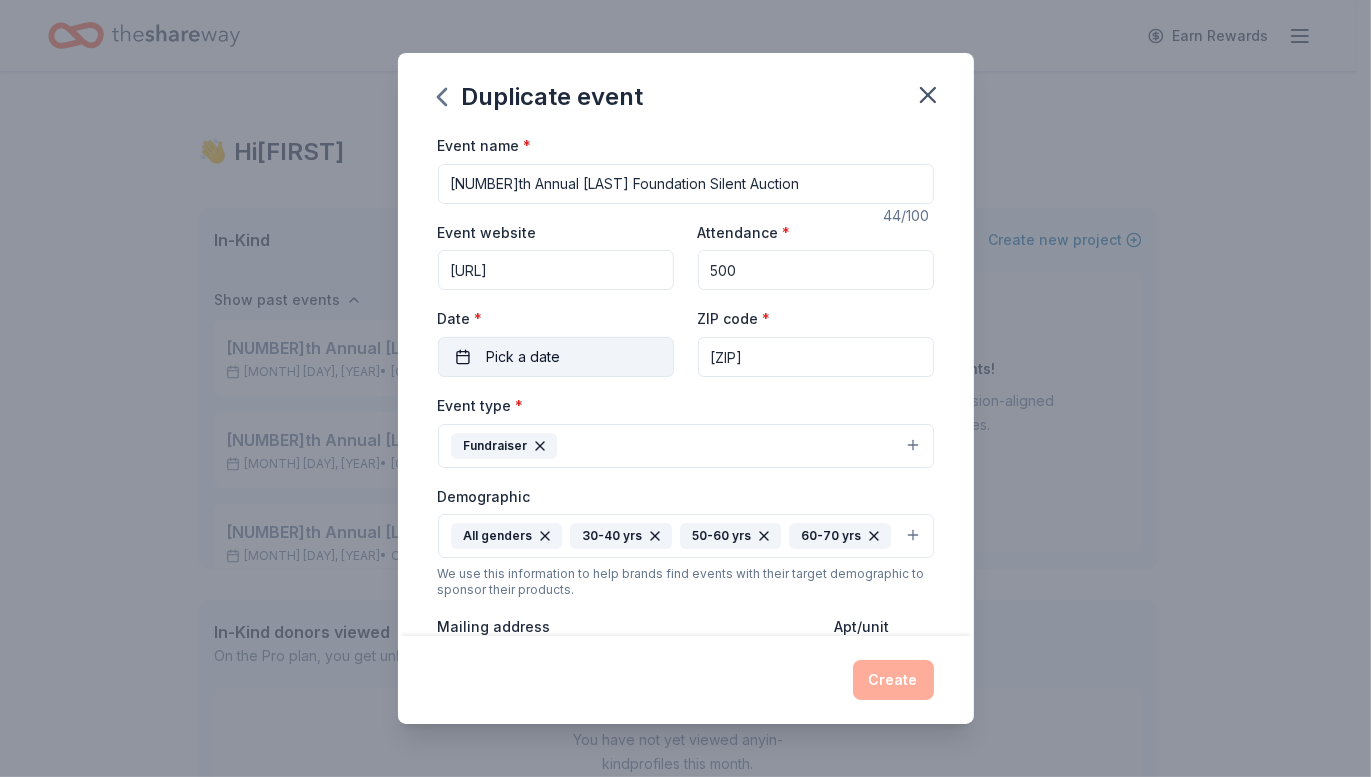click on "Pick a date" at bounding box center [556, 357] 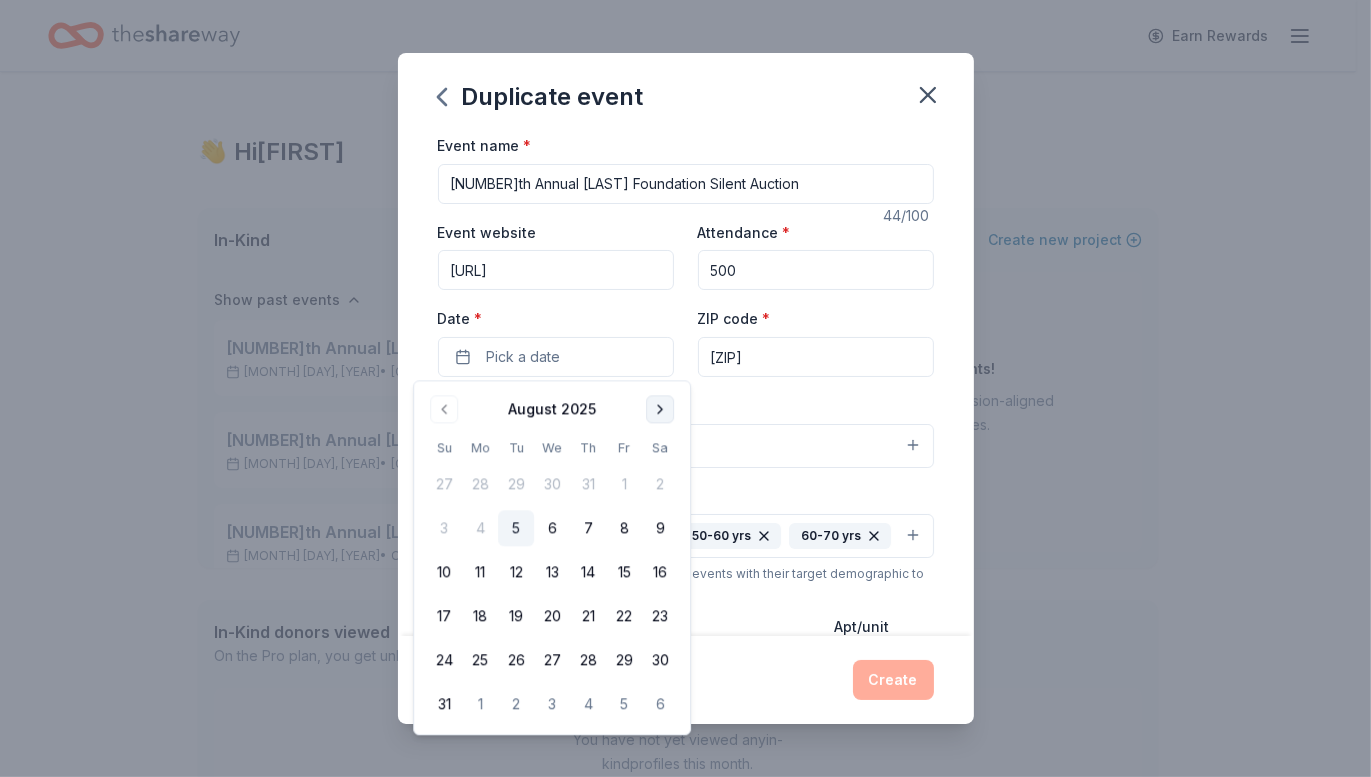click at bounding box center [660, 409] 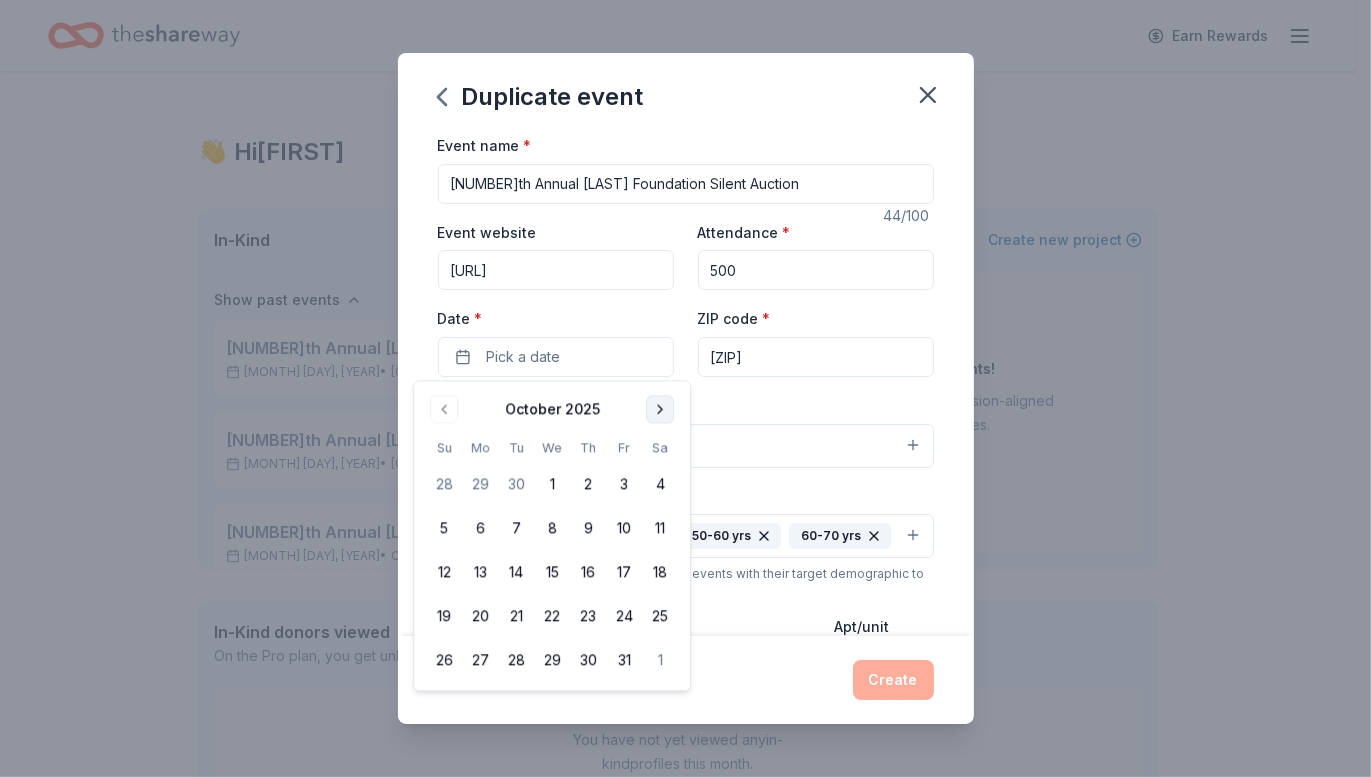 click at bounding box center [660, 409] 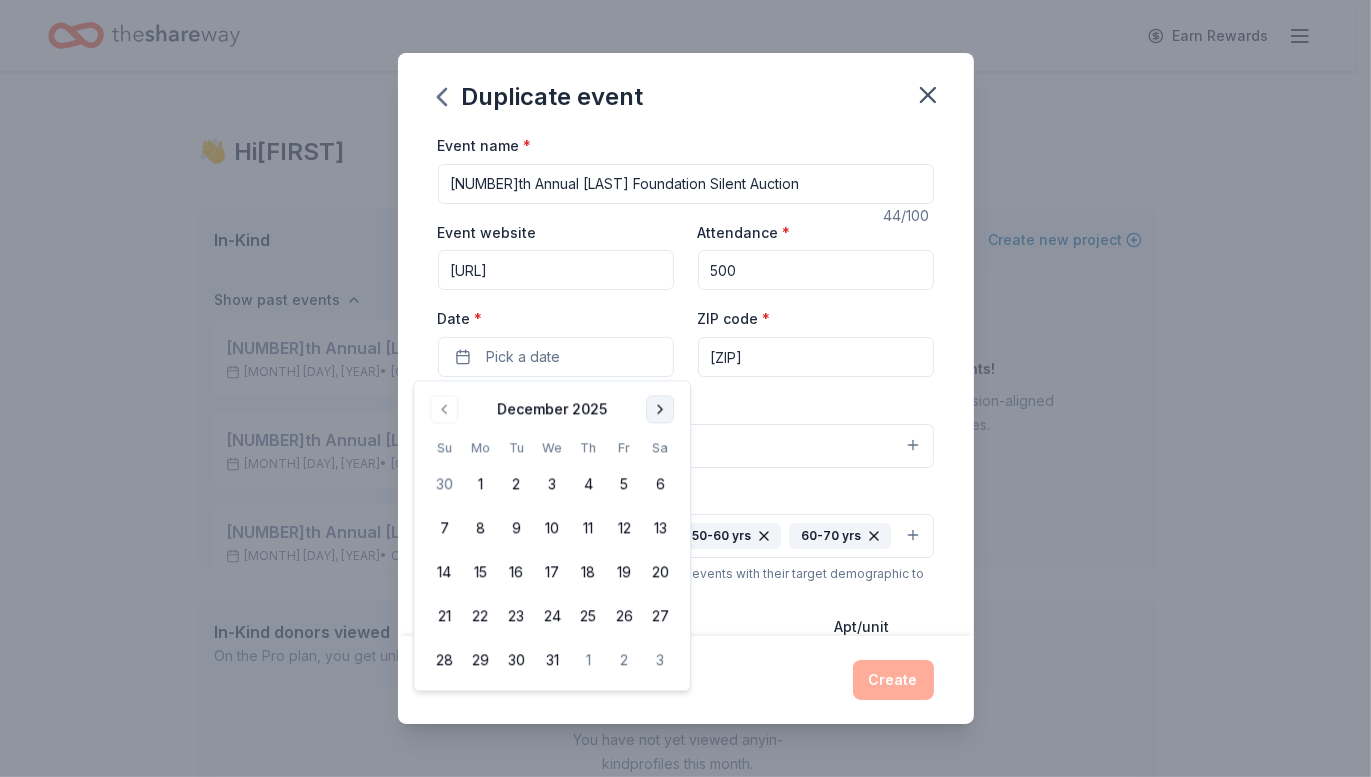 click at bounding box center [660, 409] 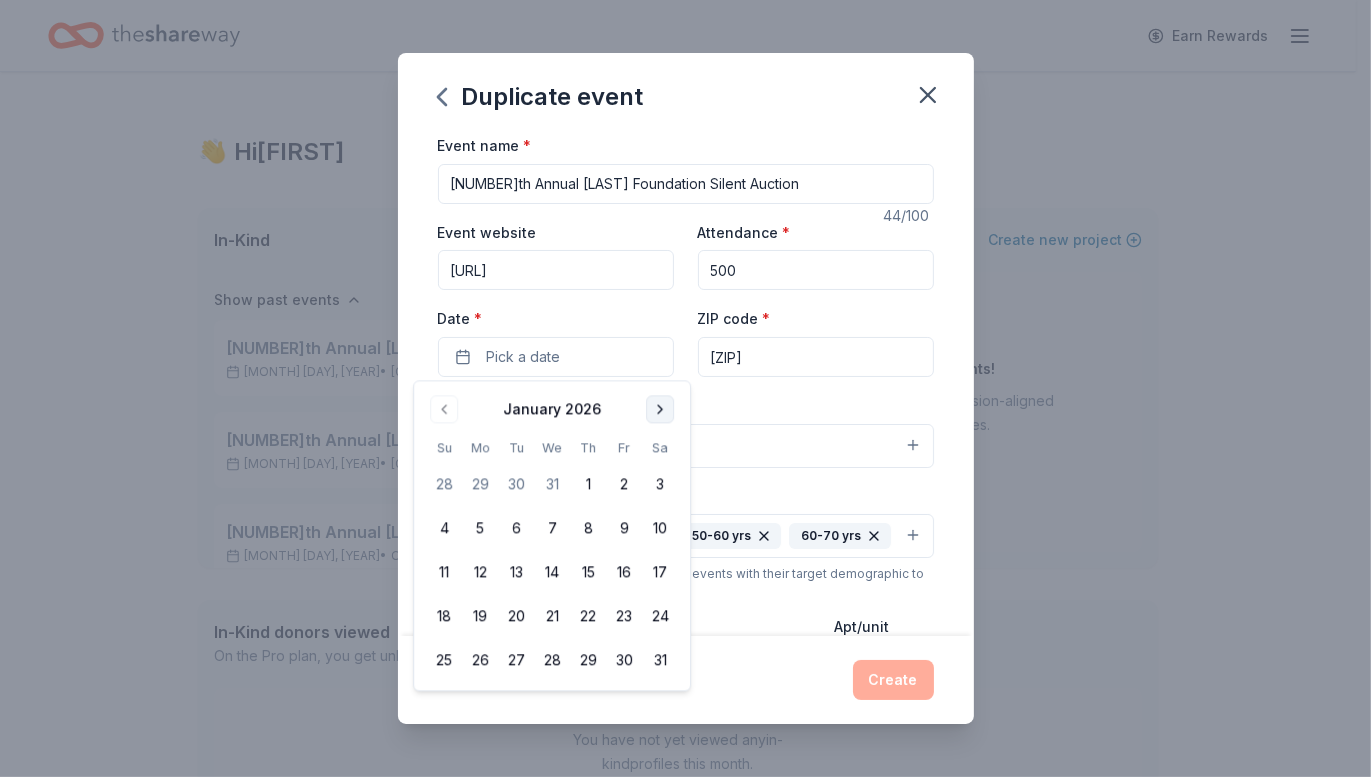 click at bounding box center [660, 409] 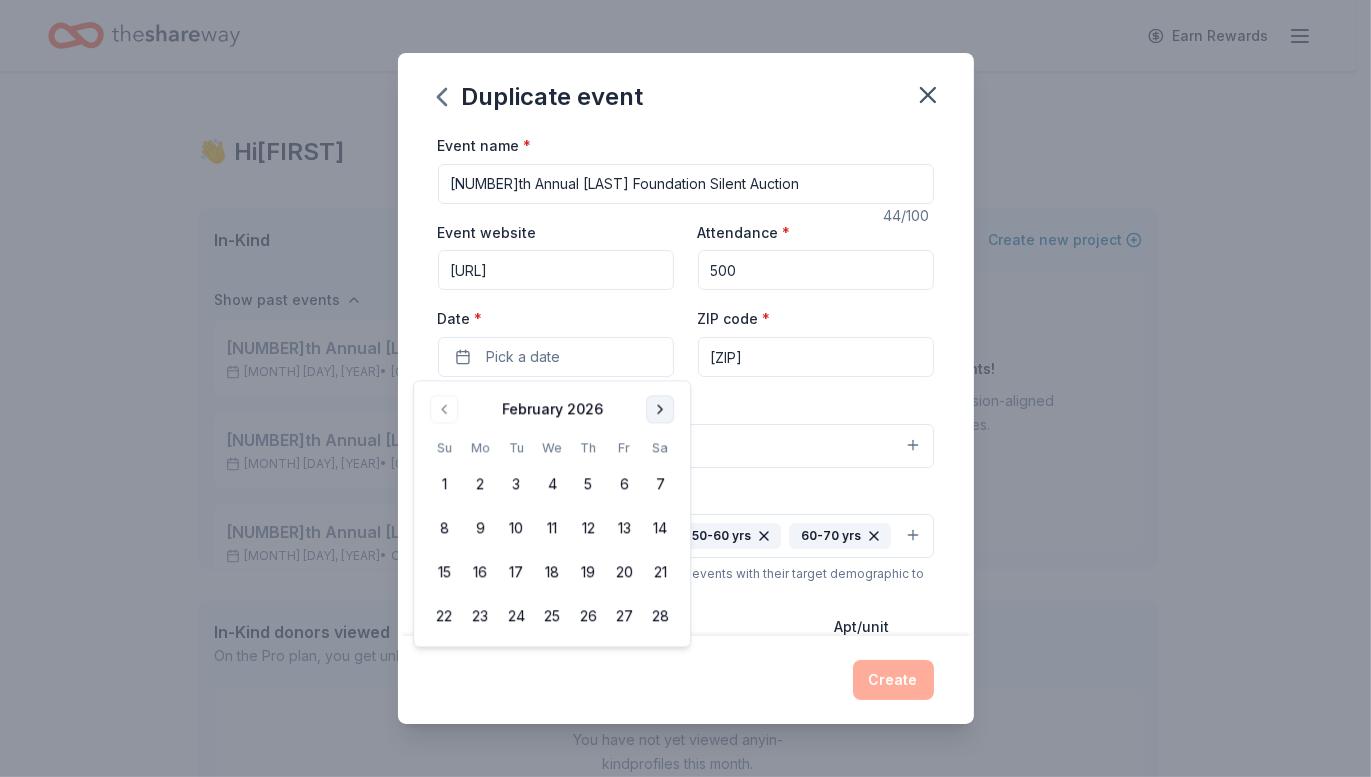 click at bounding box center (660, 409) 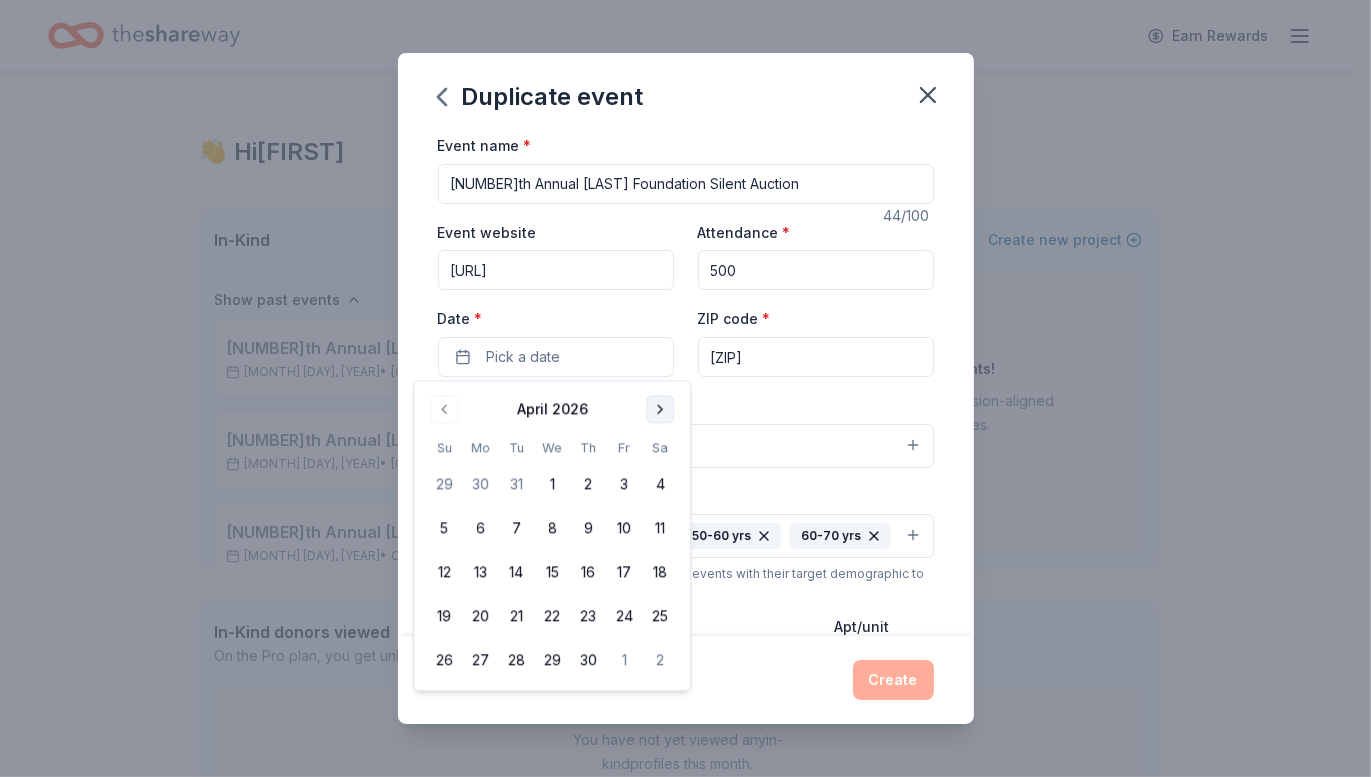 click at bounding box center (660, 409) 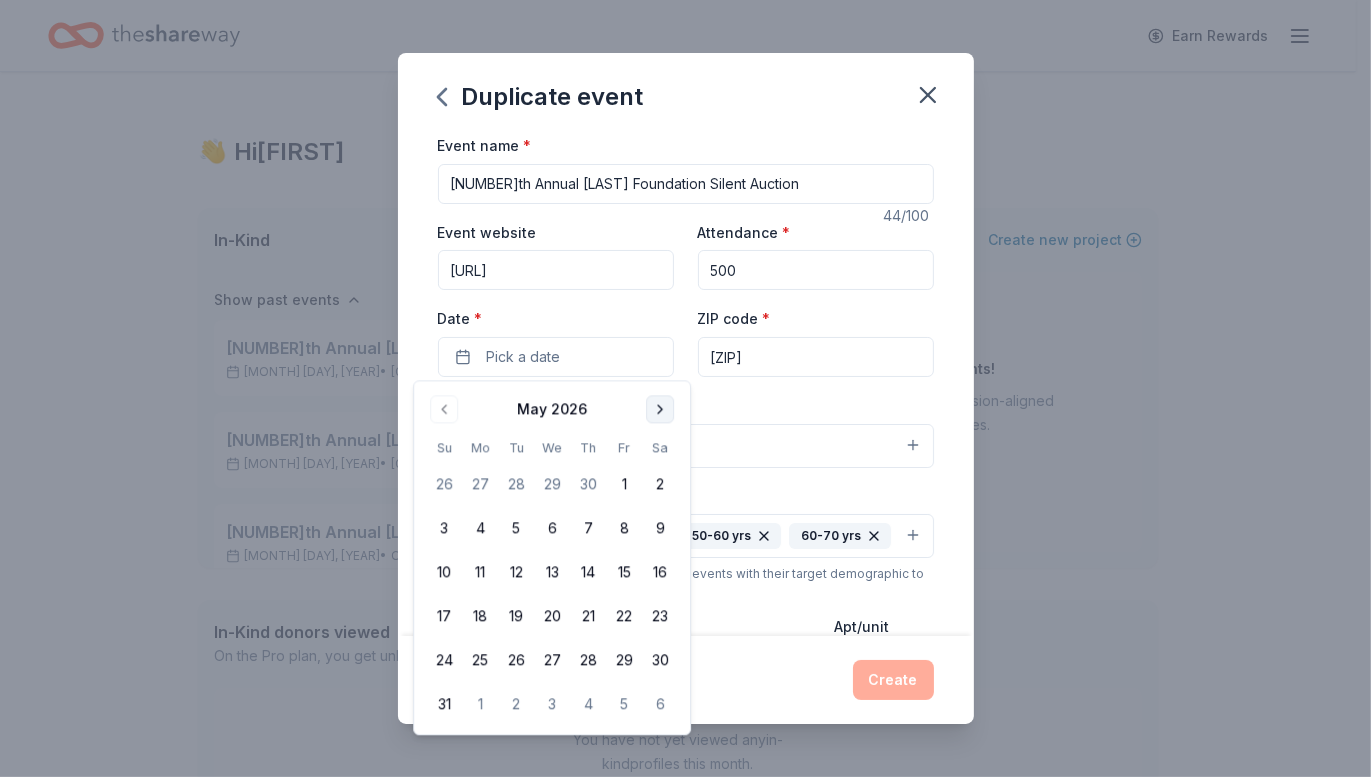 click at bounding box center (660, 409) 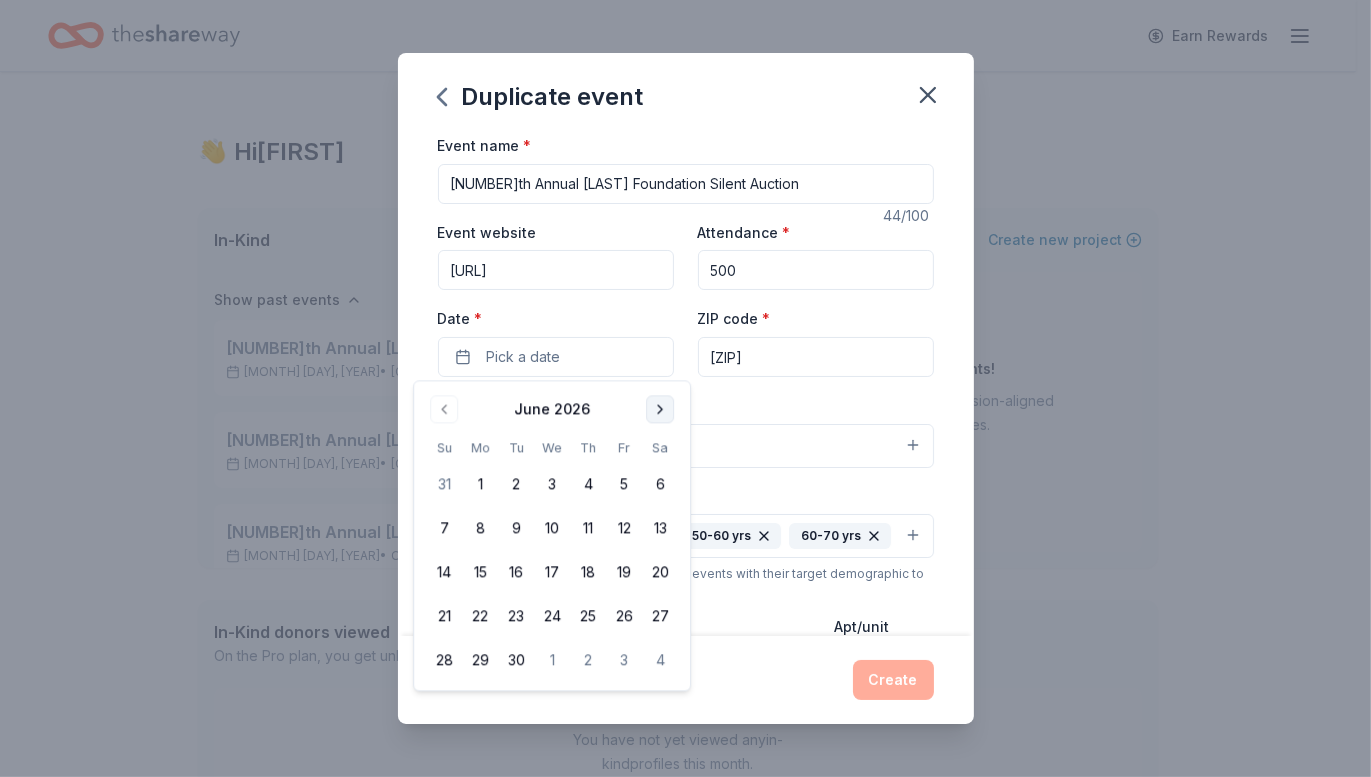 click at bounding box center (660, 409) 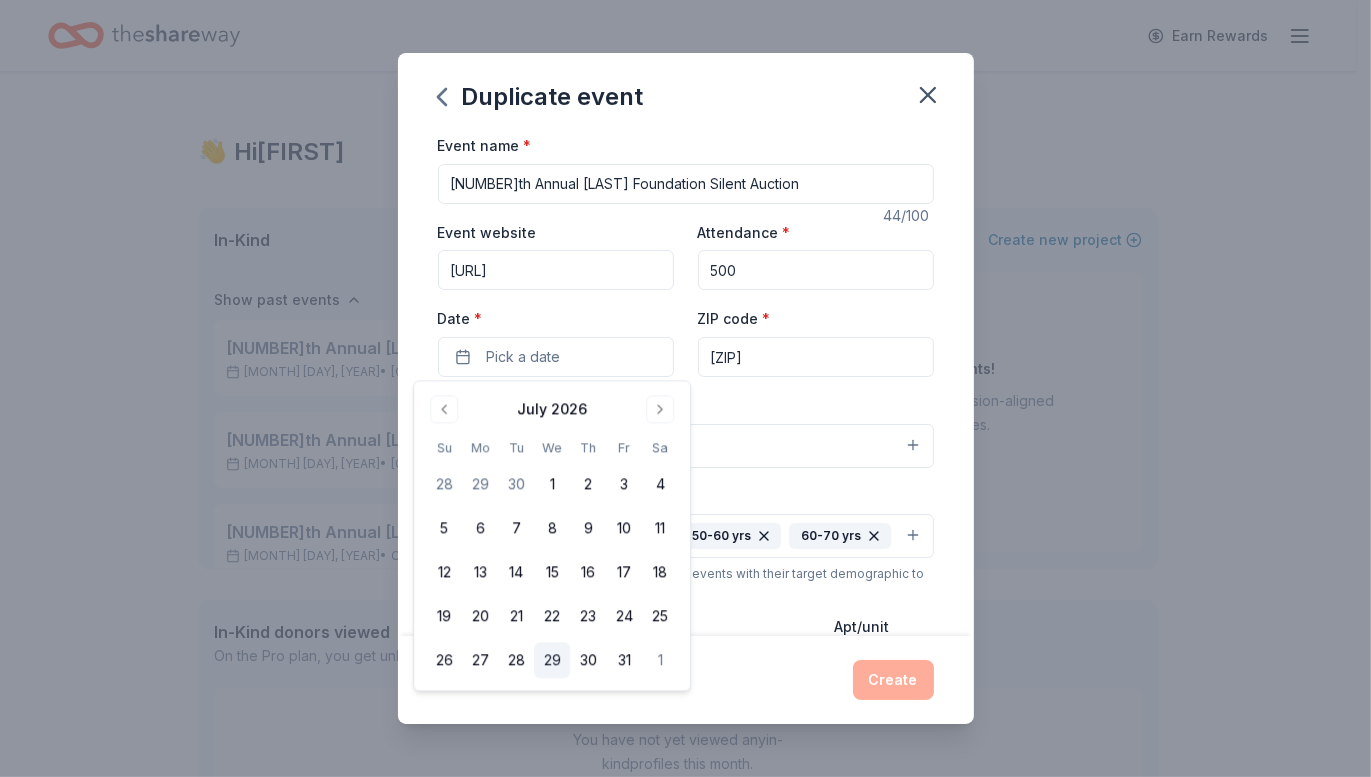 click on "29" at bounding box center (552, 661) 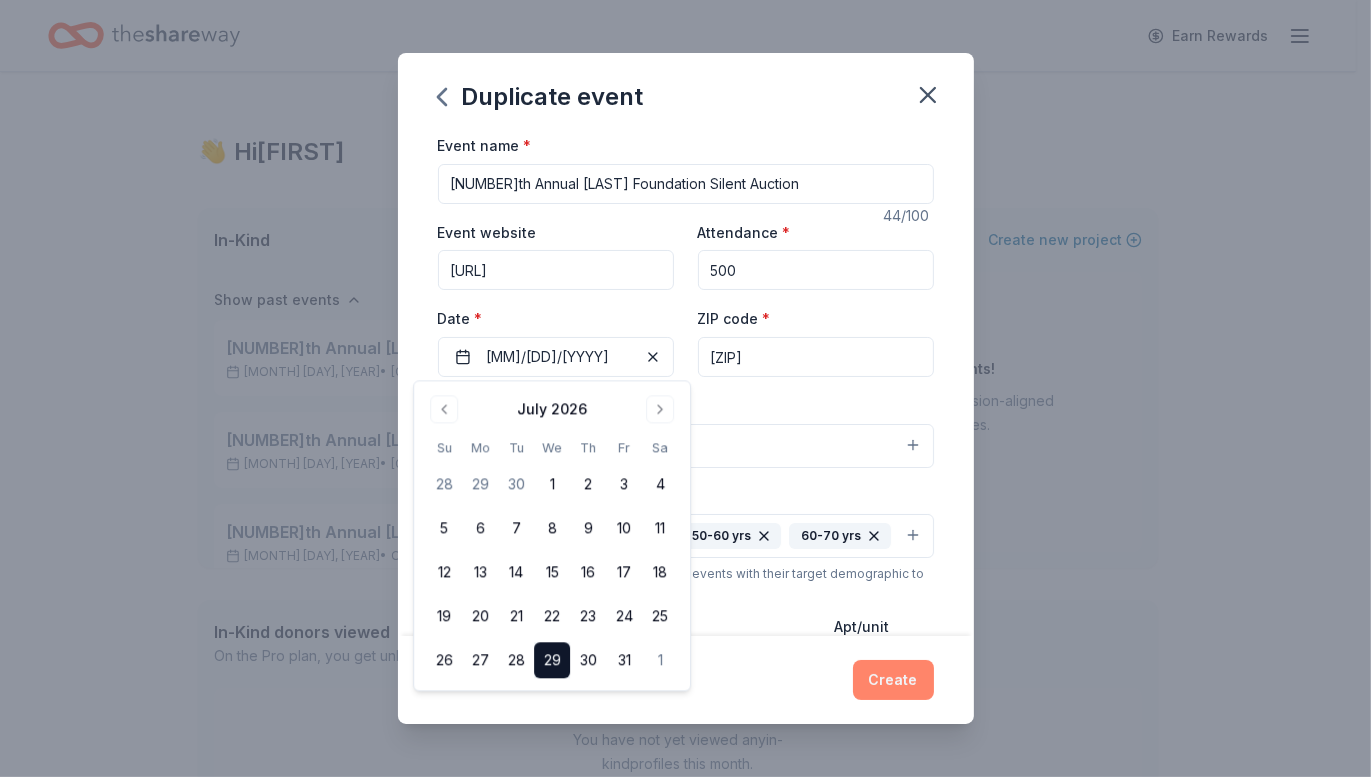 click on "Create" at bounding box center [893, 680] 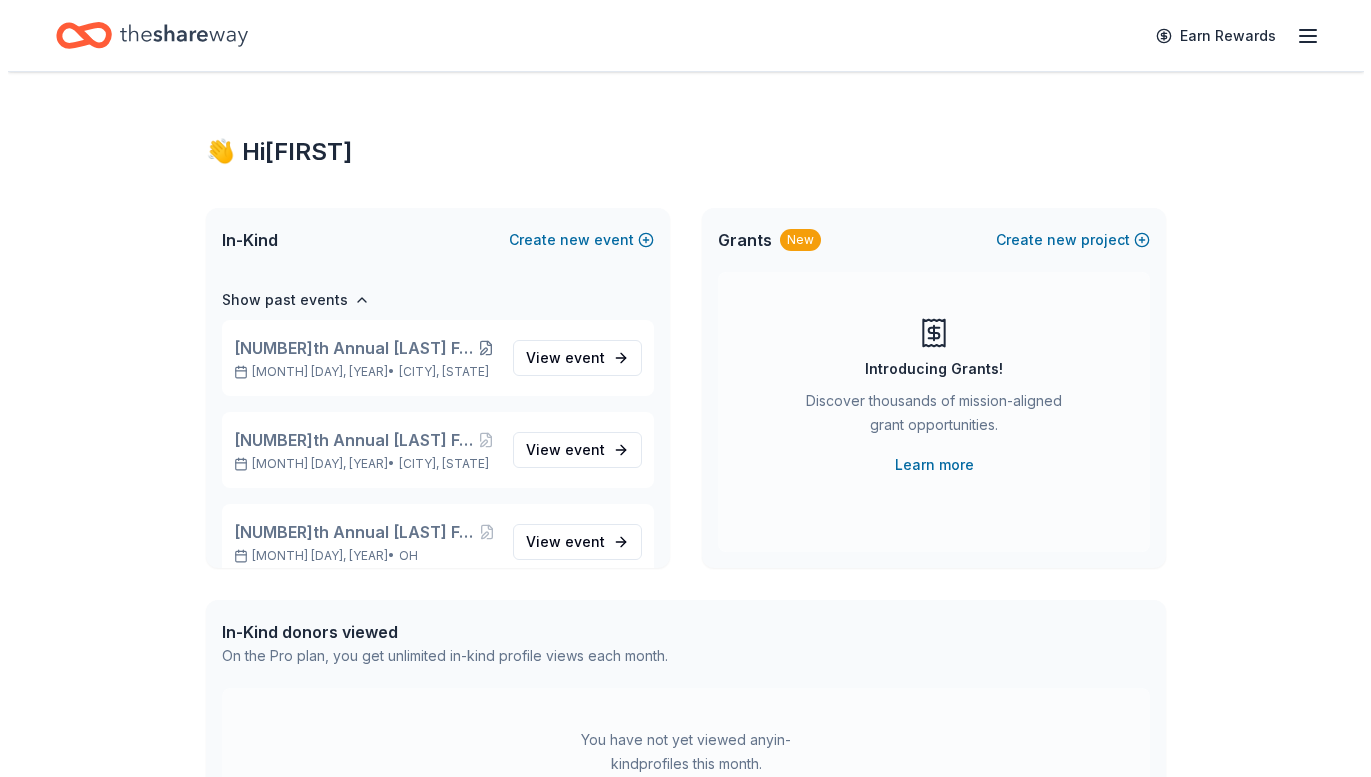 scroll, scrollTop: 76, scrollLeft: 0, axis: vertical 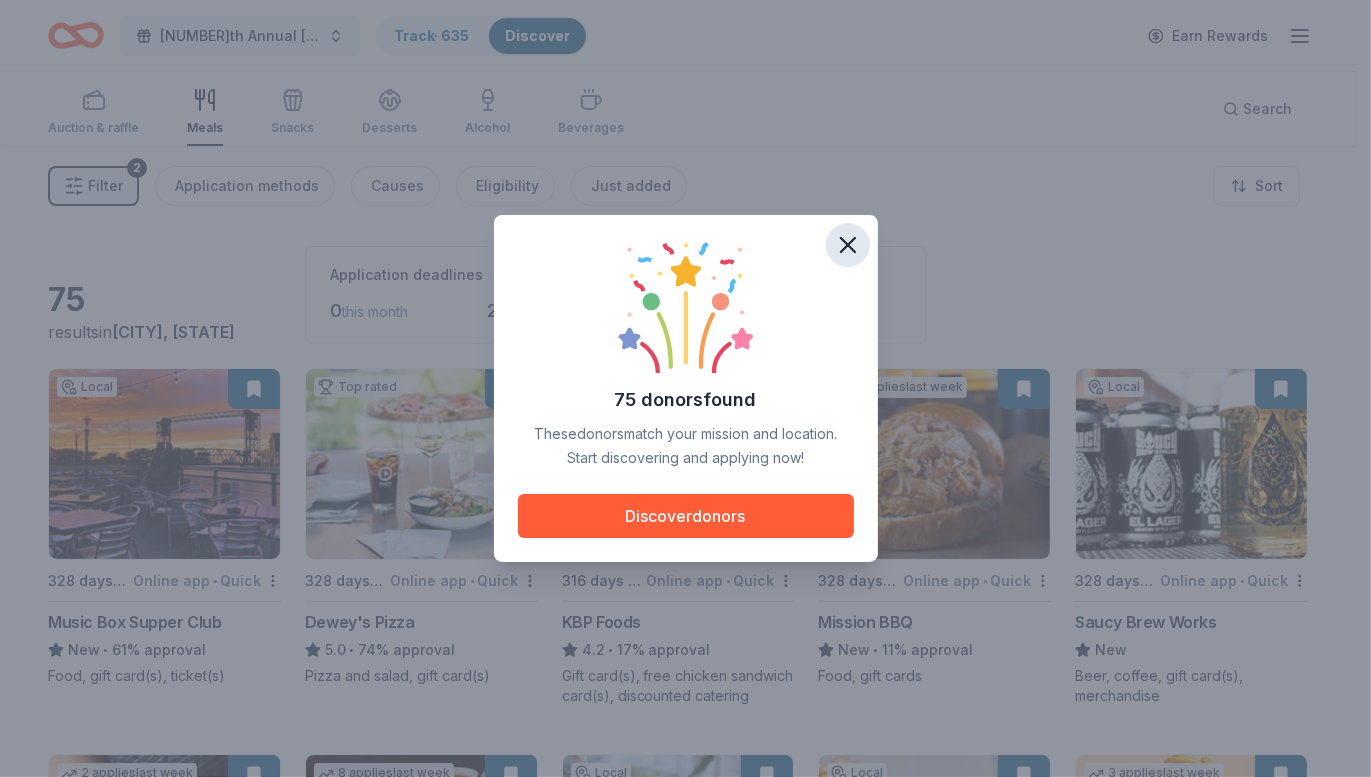 click 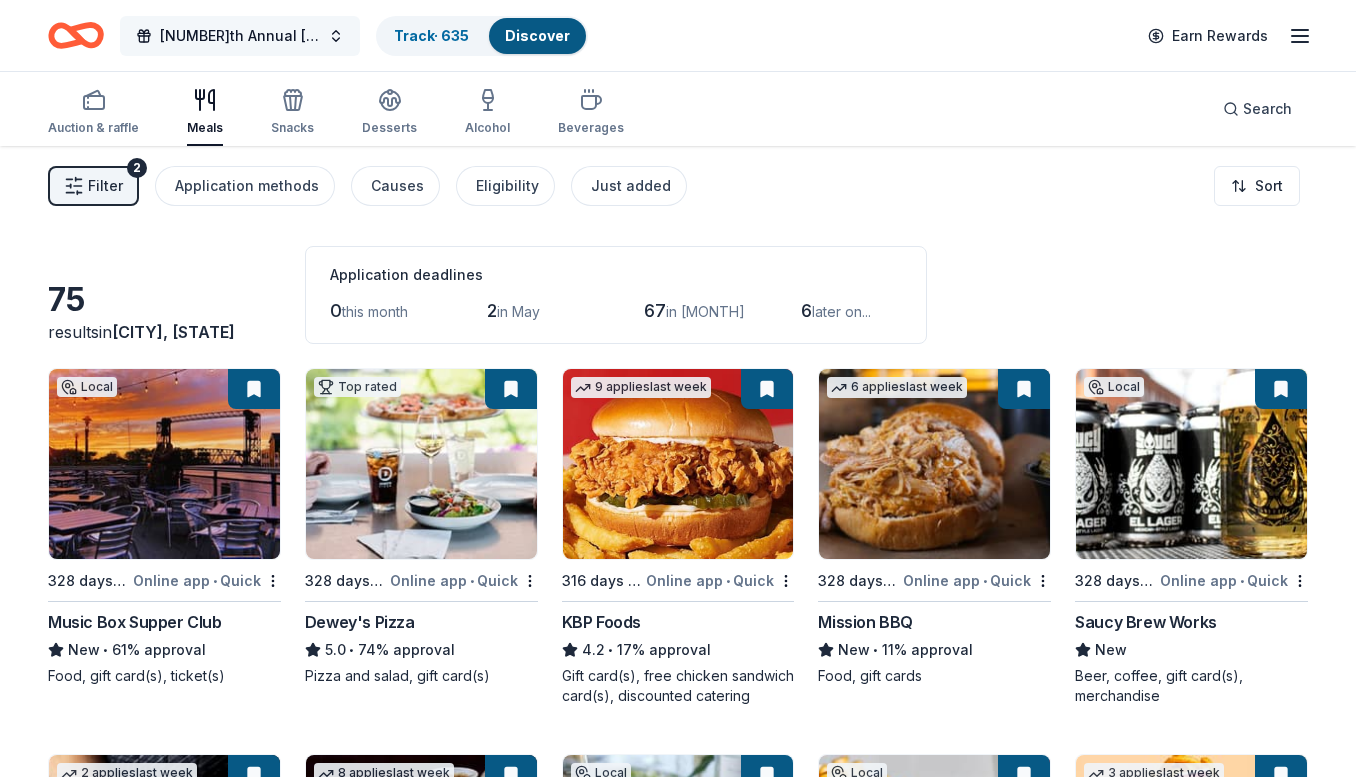 click on "[NUMBER]th Annual [LAST] Foundation Silent Auction" at bounding box center [240, 36] 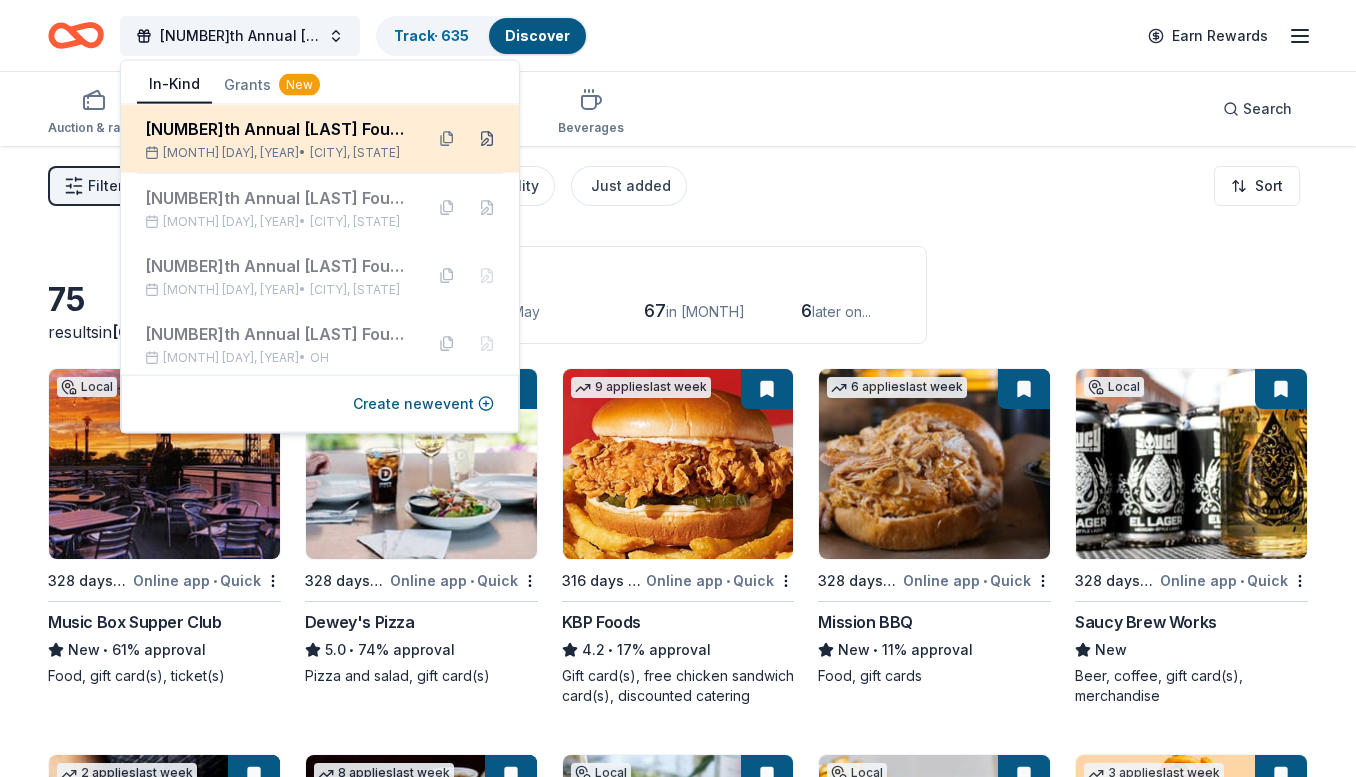 click at bounding box center [487, 139] 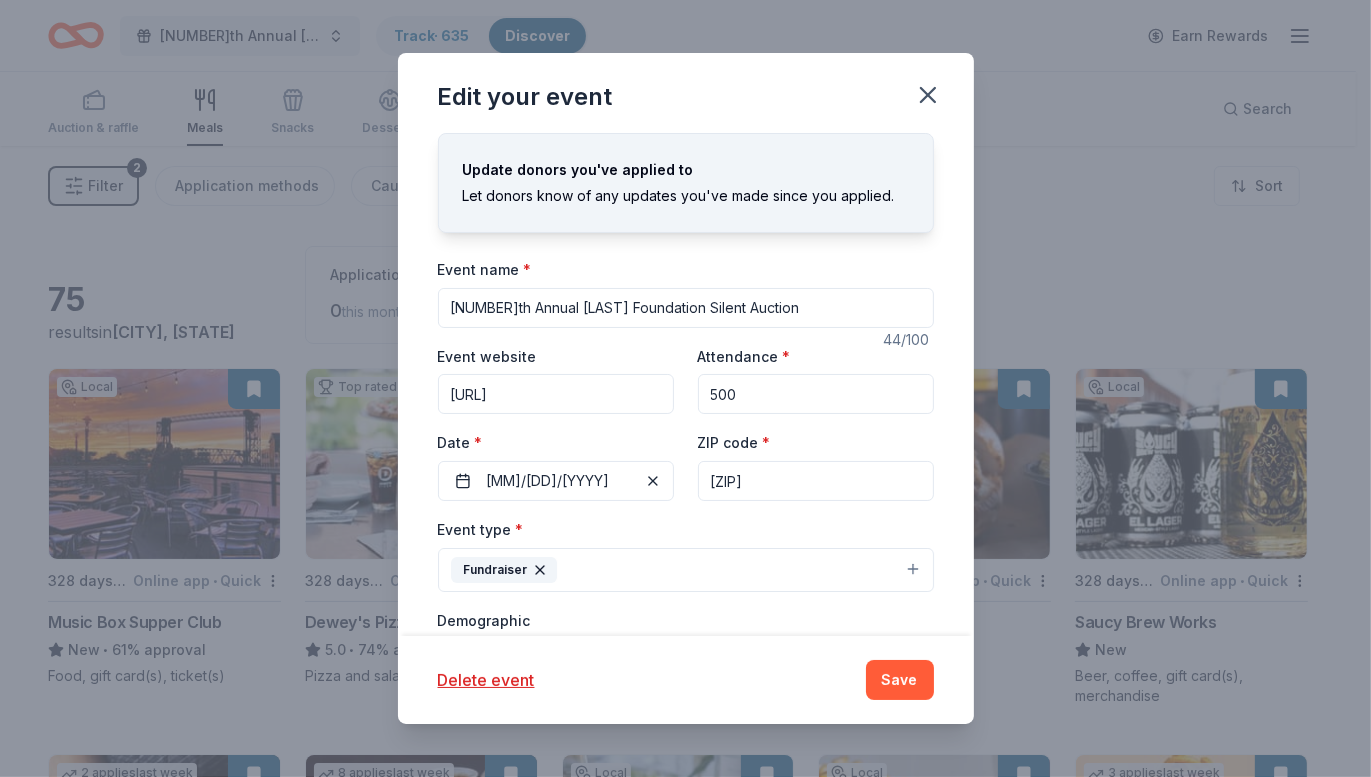 click on "[NUMBER]th Annual [LAST] Foundation Silent Auction" at bounding box center [686, 308] 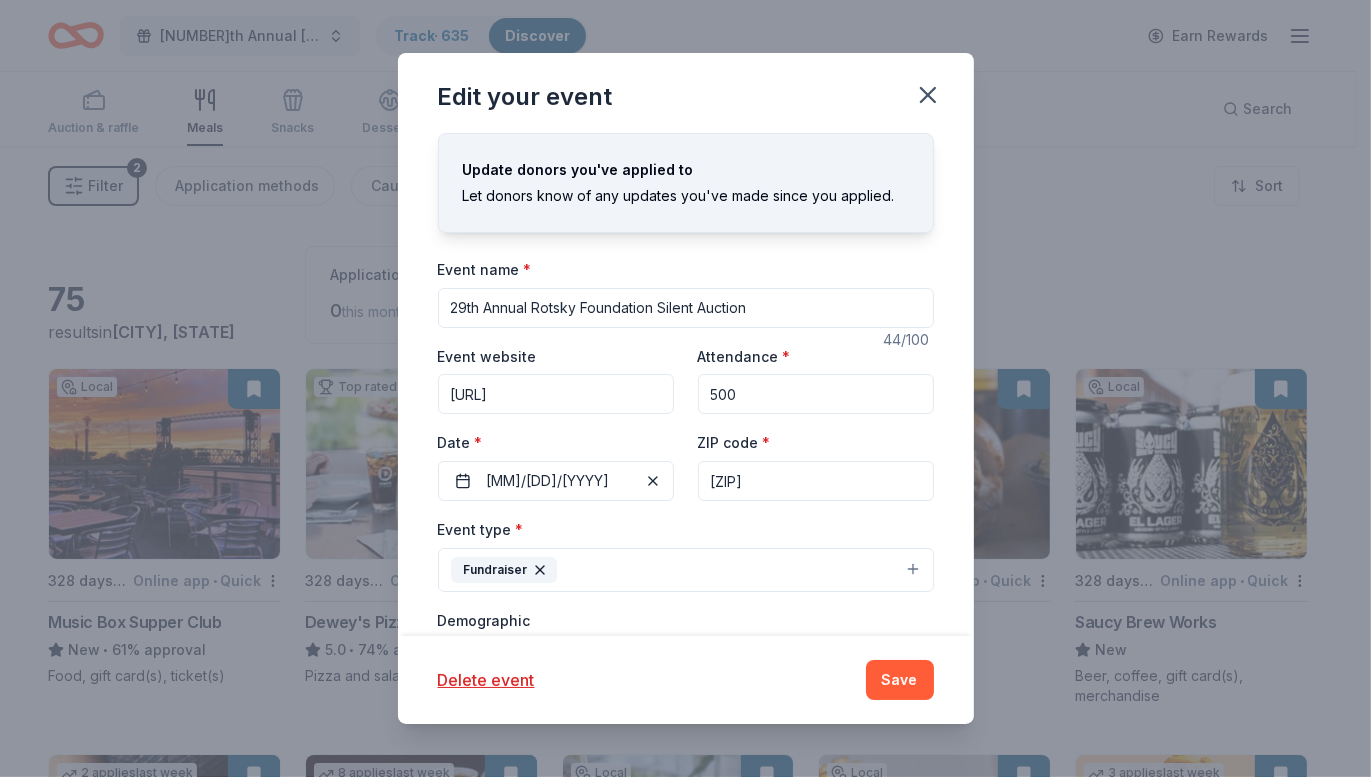 type on "29th Annual Rotsky Foundation Silent Auction" 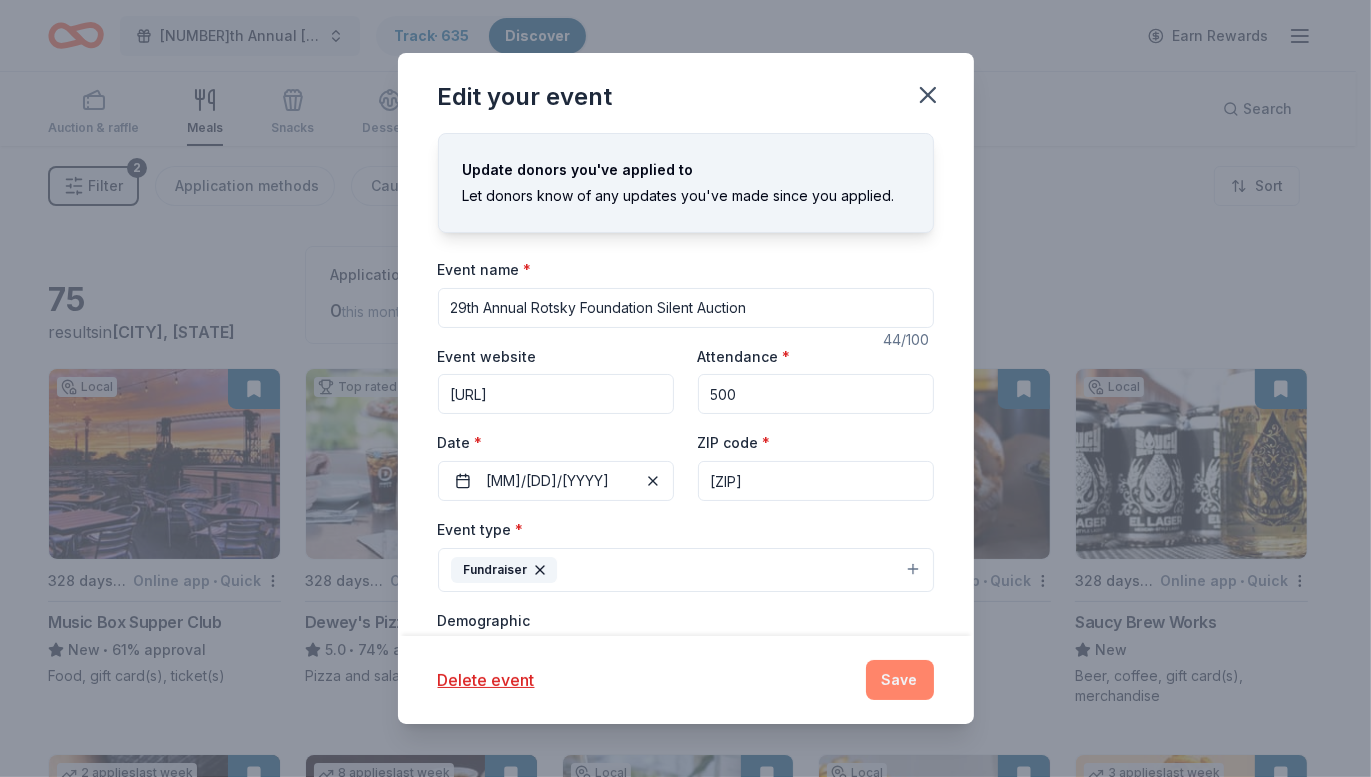 click on "Save" at bounding box center (900, 680) 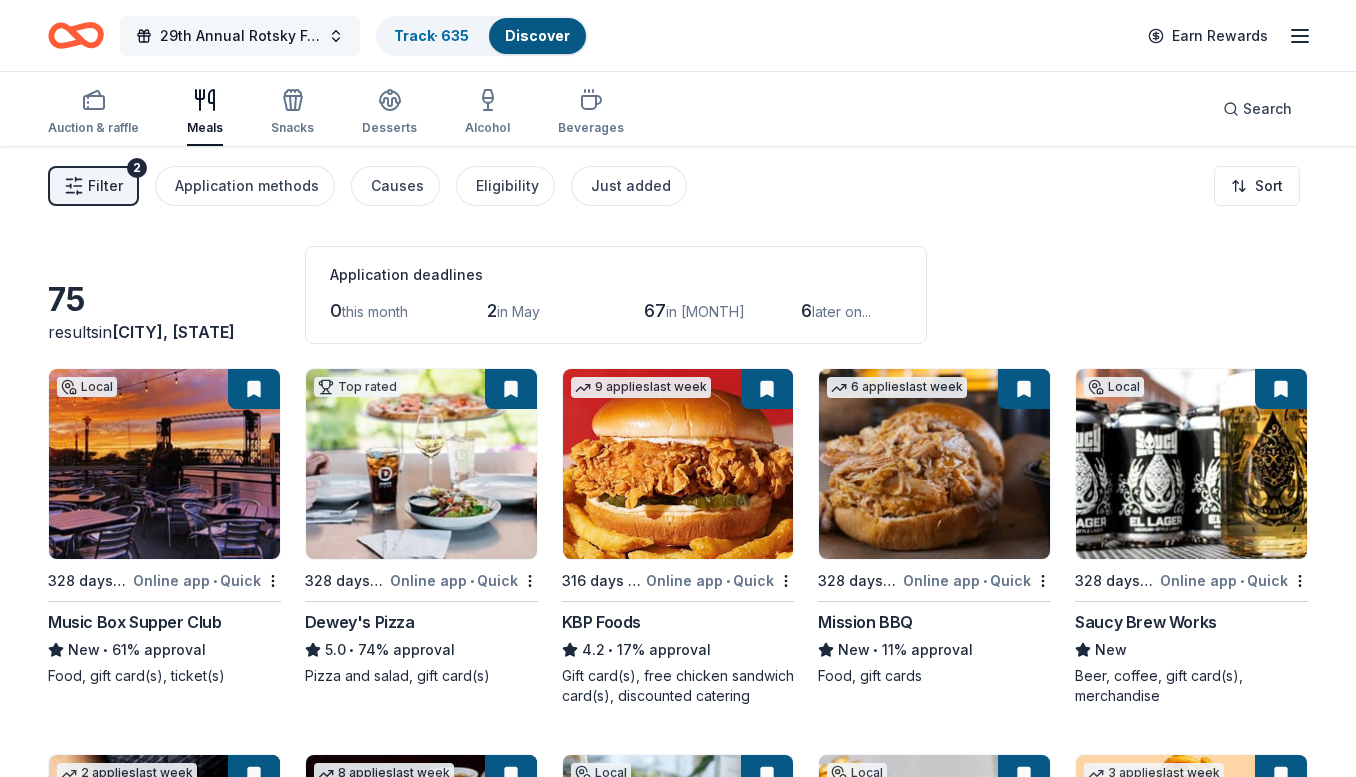 click on "29th Annual Rotsky Foundation Silent Auction" at bounding box center (240, 36) 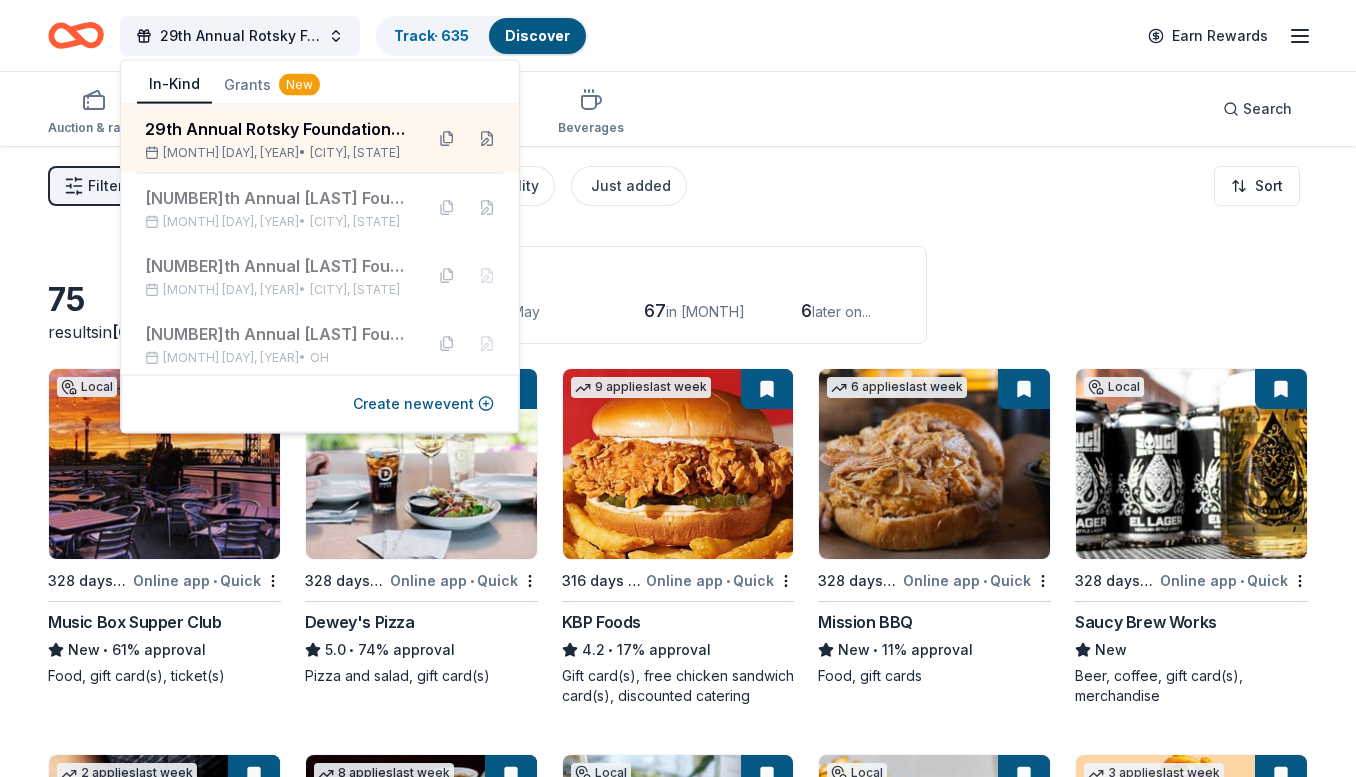 click on "Filter 2 Application methods Causes Eligibility Just added Sort" at bounding box center (678, 186) 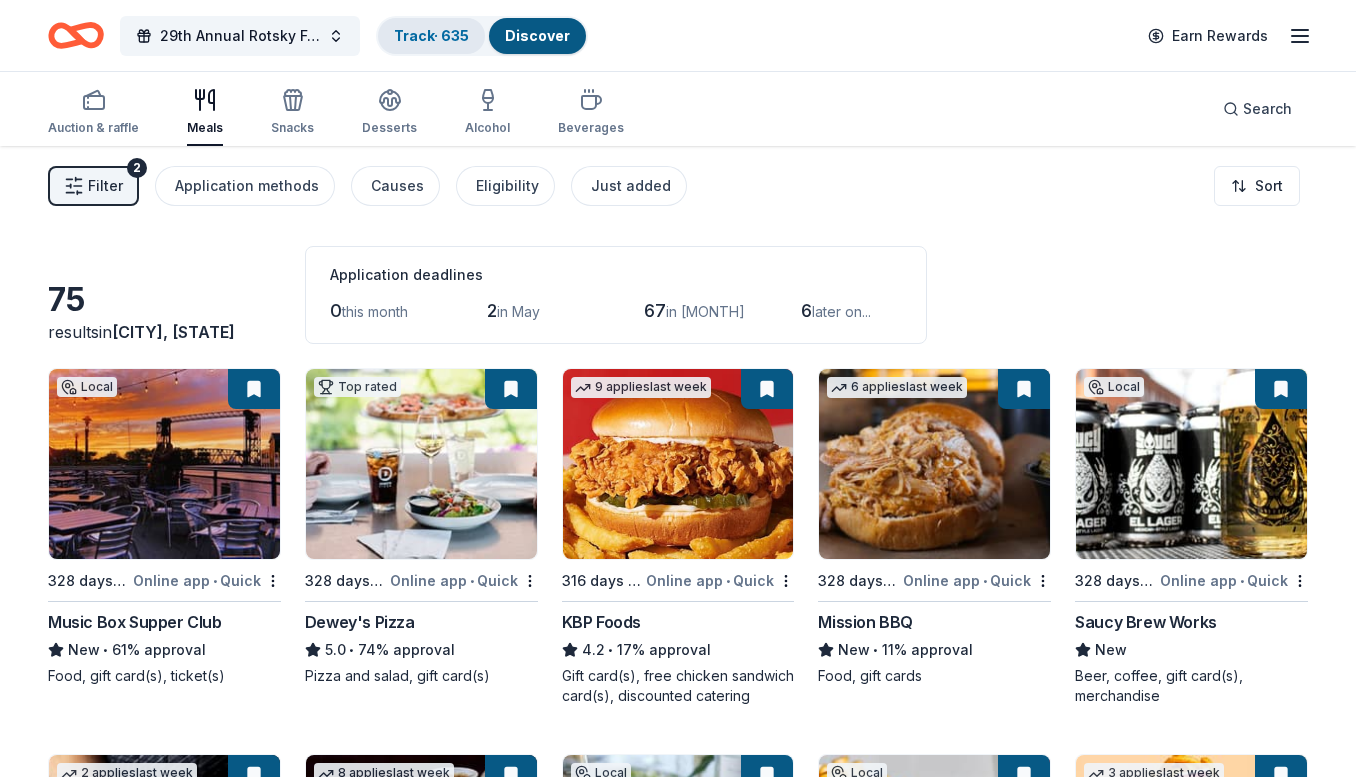 click on "Track · [NUMBER]" at bounding box center [431, 35] 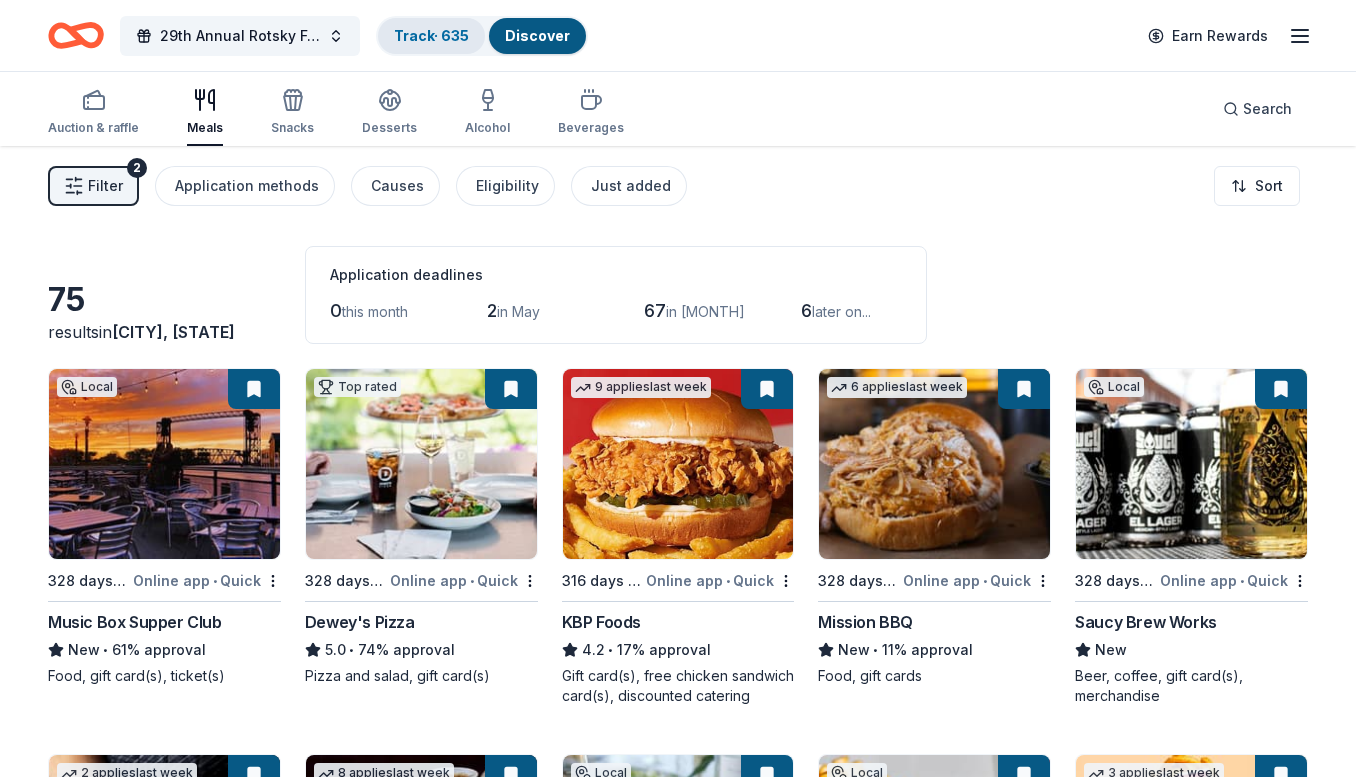 click on "Track · [NUMBER]" at bounding box center (431, 35) 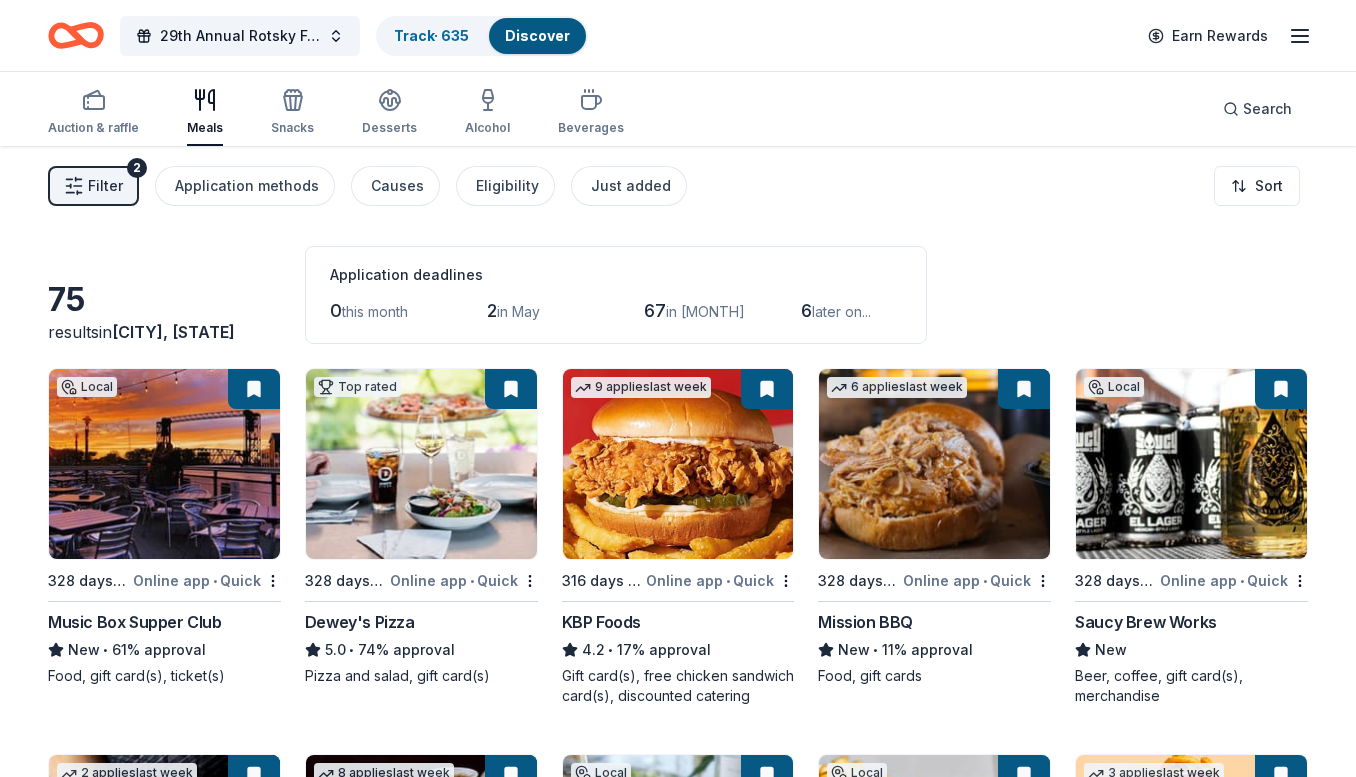 click on "Discover" at bounding box center (537, 35) 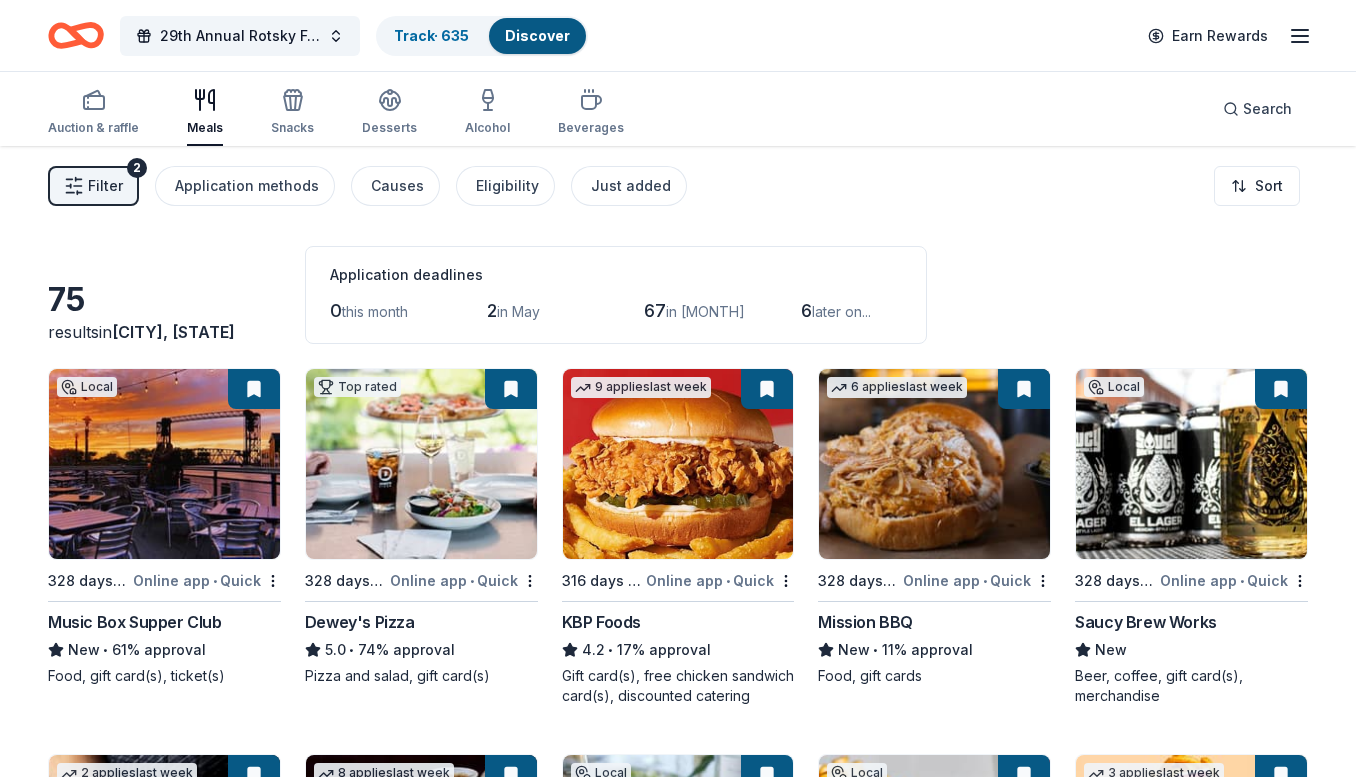 click on "Filter" at bounding box center [105, 186] 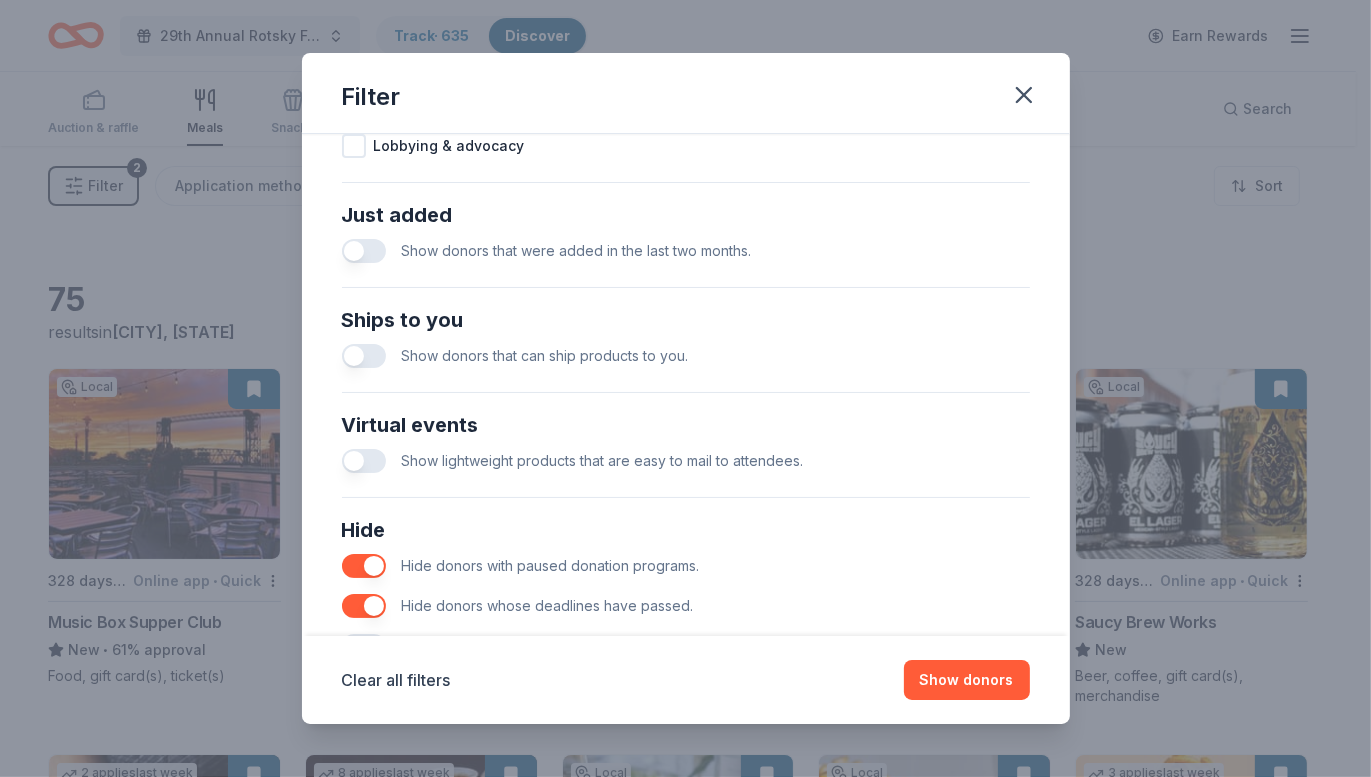 scroll, scrollTop: 797, scrollLeft: 0, axis: vertical 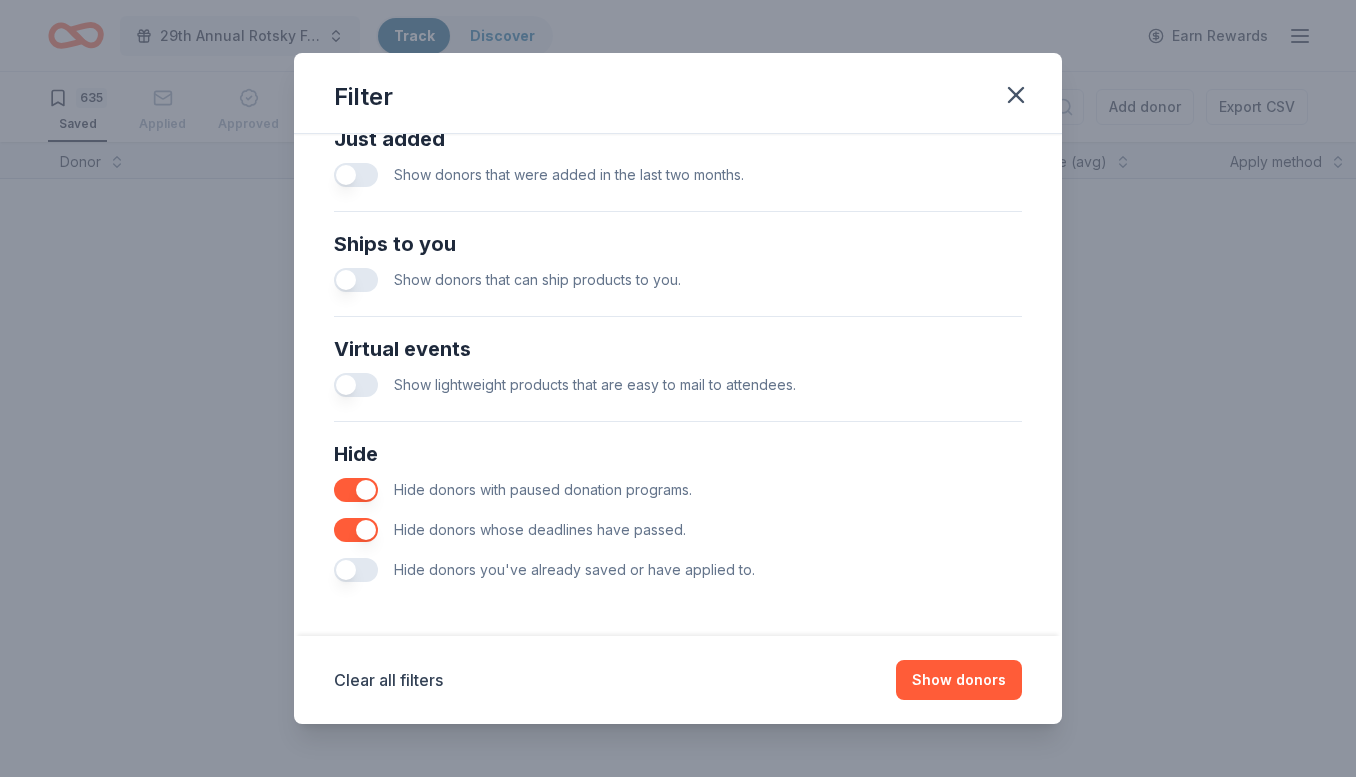 click on "Apply" at bounding box center (353, 476) 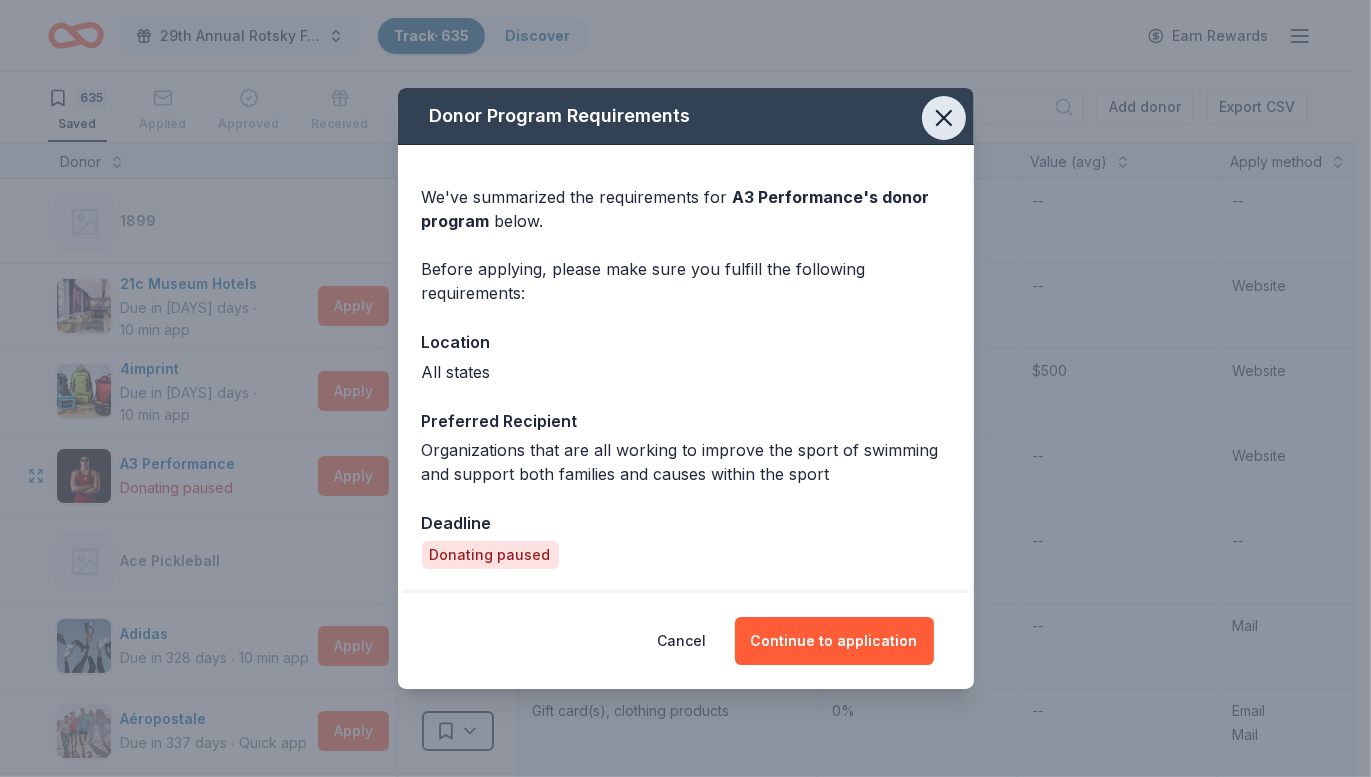 click 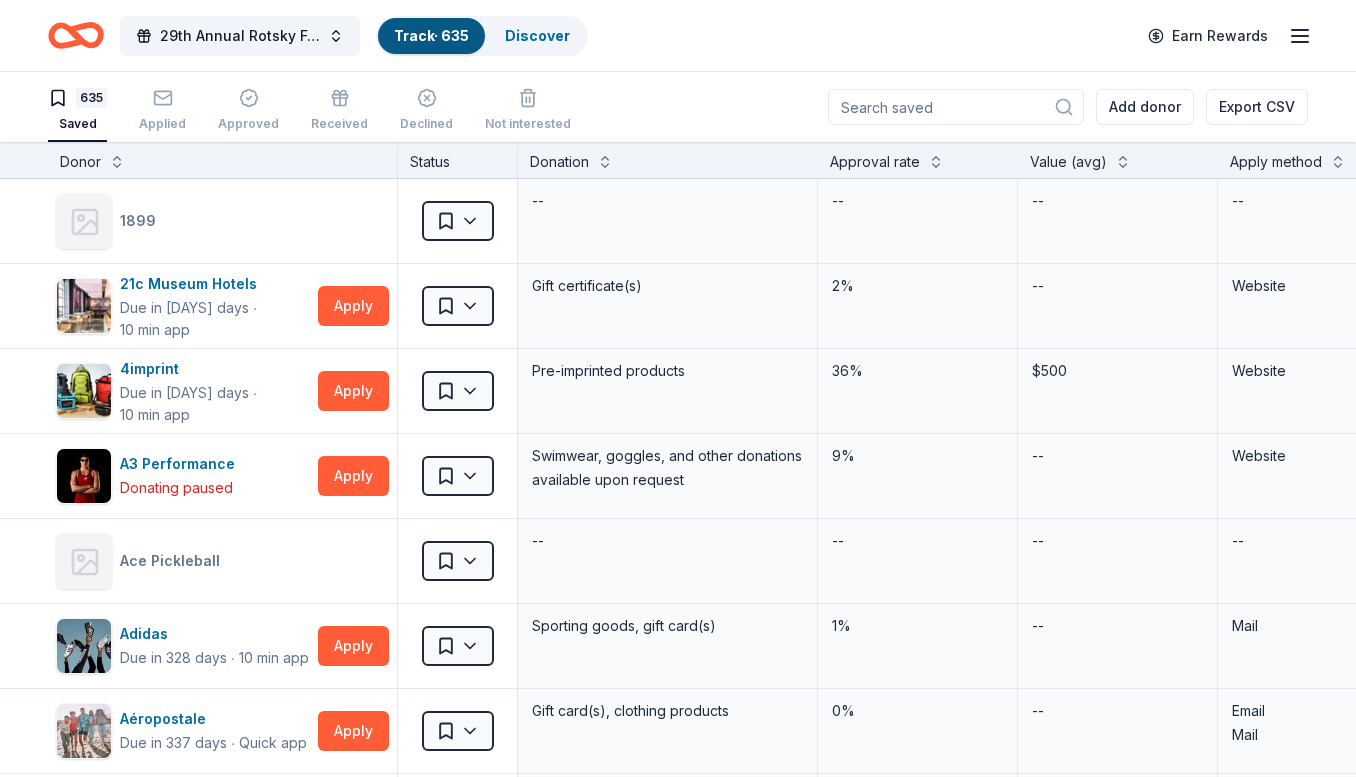 scroll, scrollTop: 0, scrollLeft: 0, axis: both 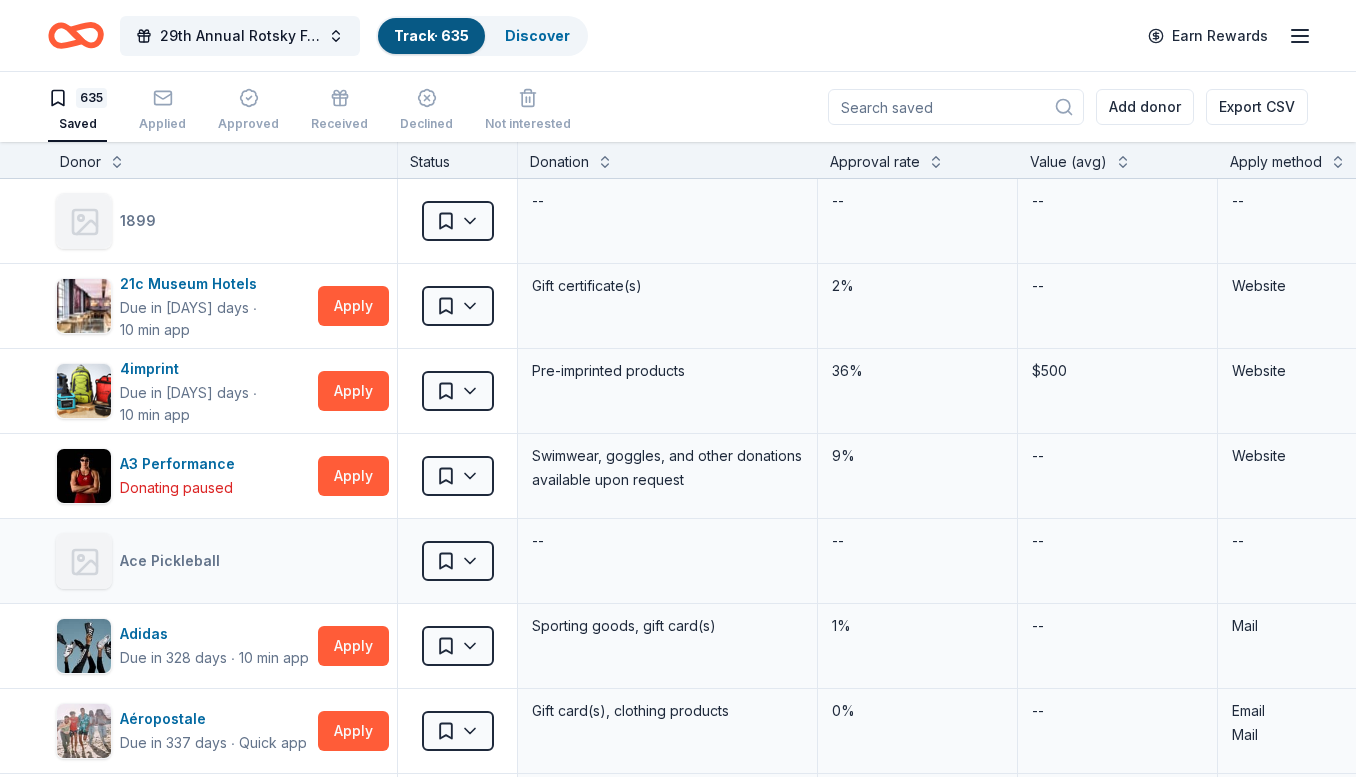 click on "Ace Pickleball" at bounding box center (174, 561) 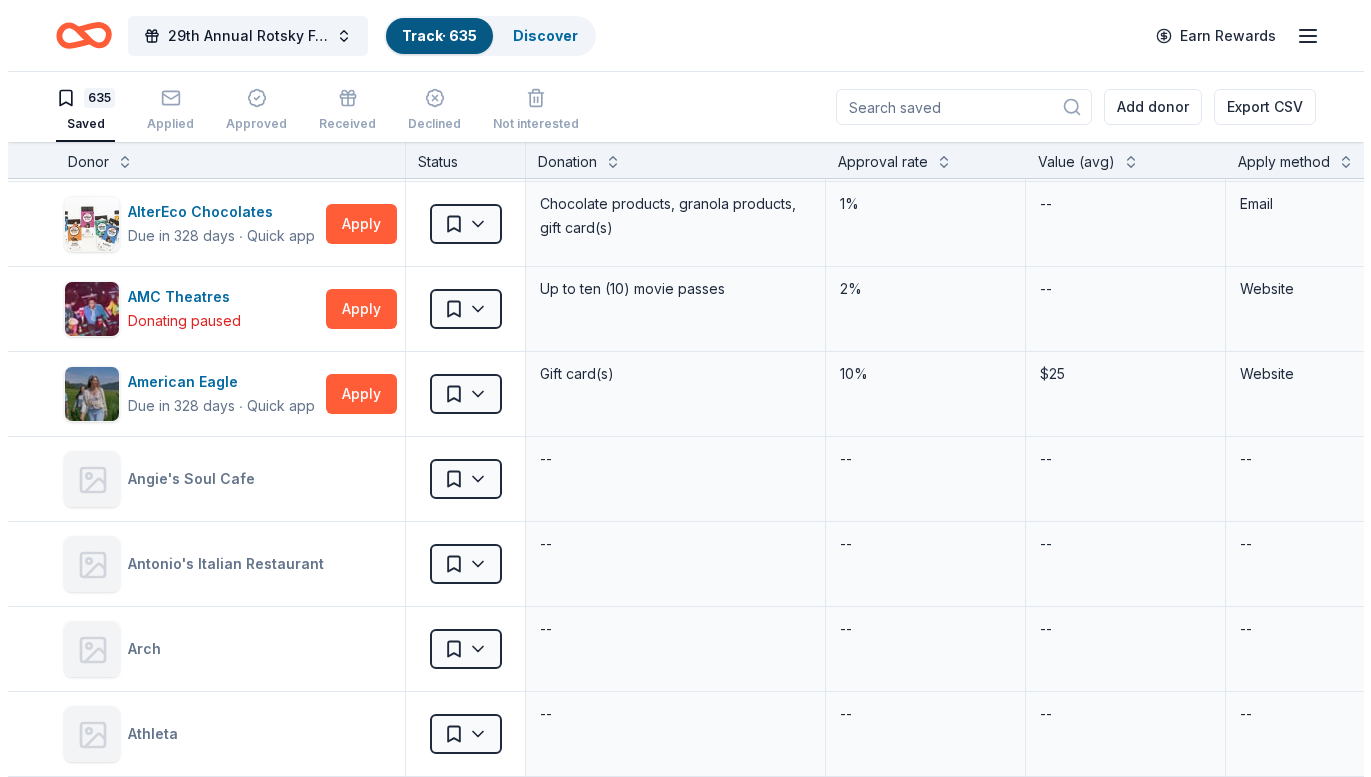 scroll, scrollTop: 1536, scrollLeft: 0, axis: vertical 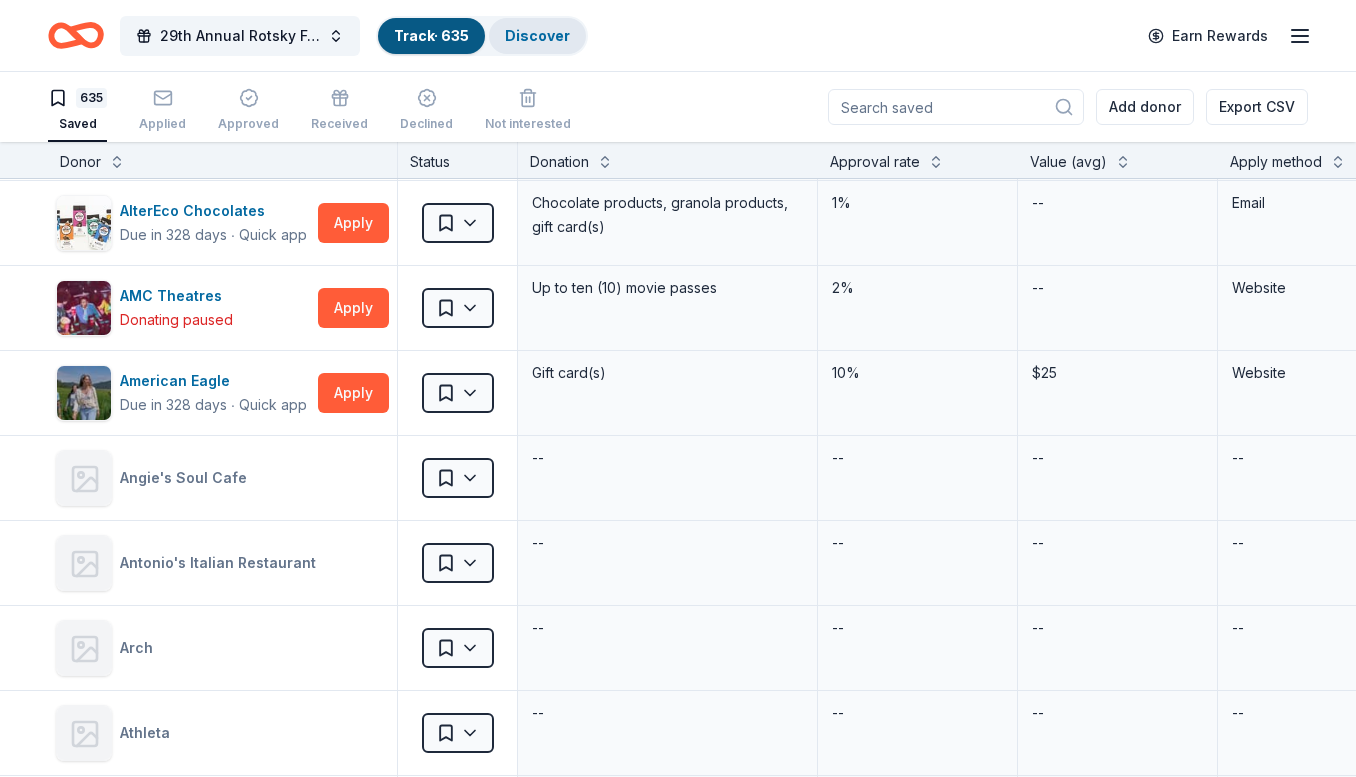 click on "Discover" at bounding box center [537, 36] 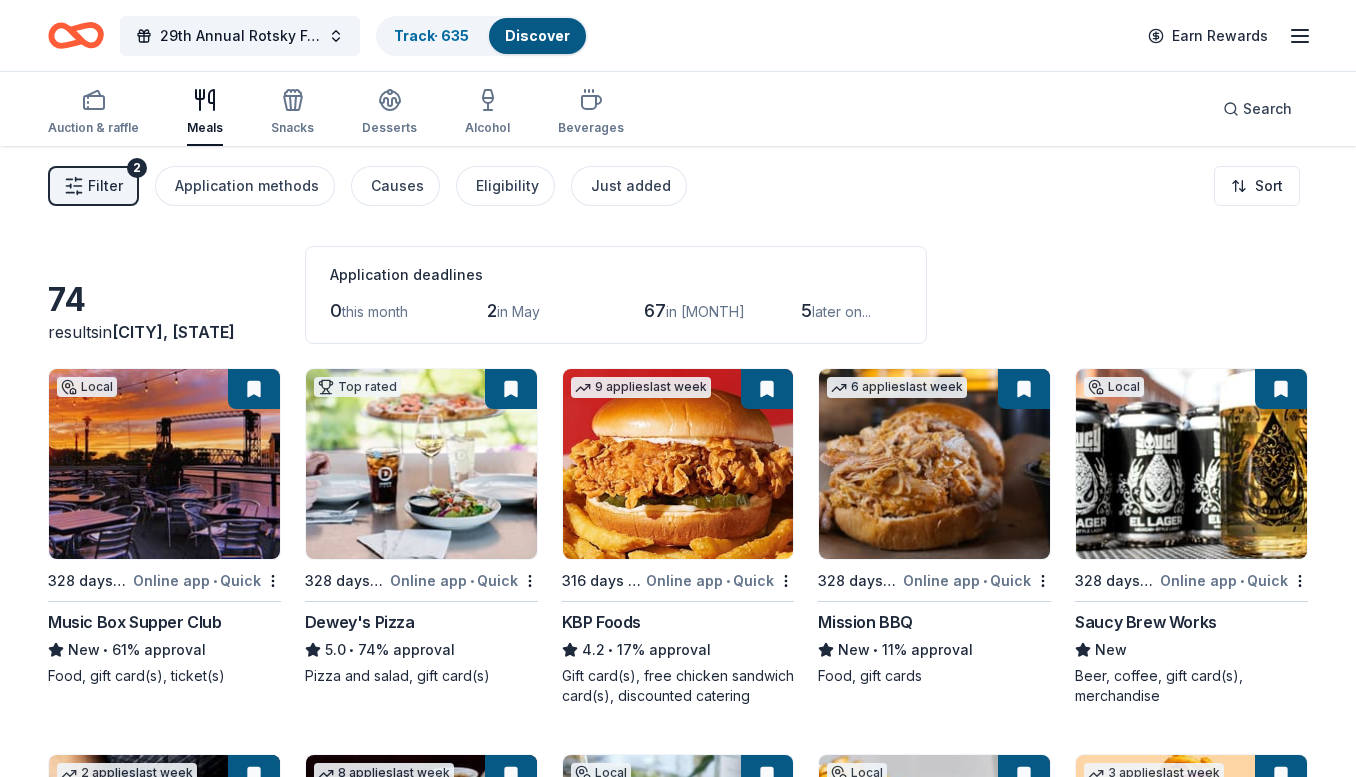 click on "Filter" at bounding box center [105, 186] 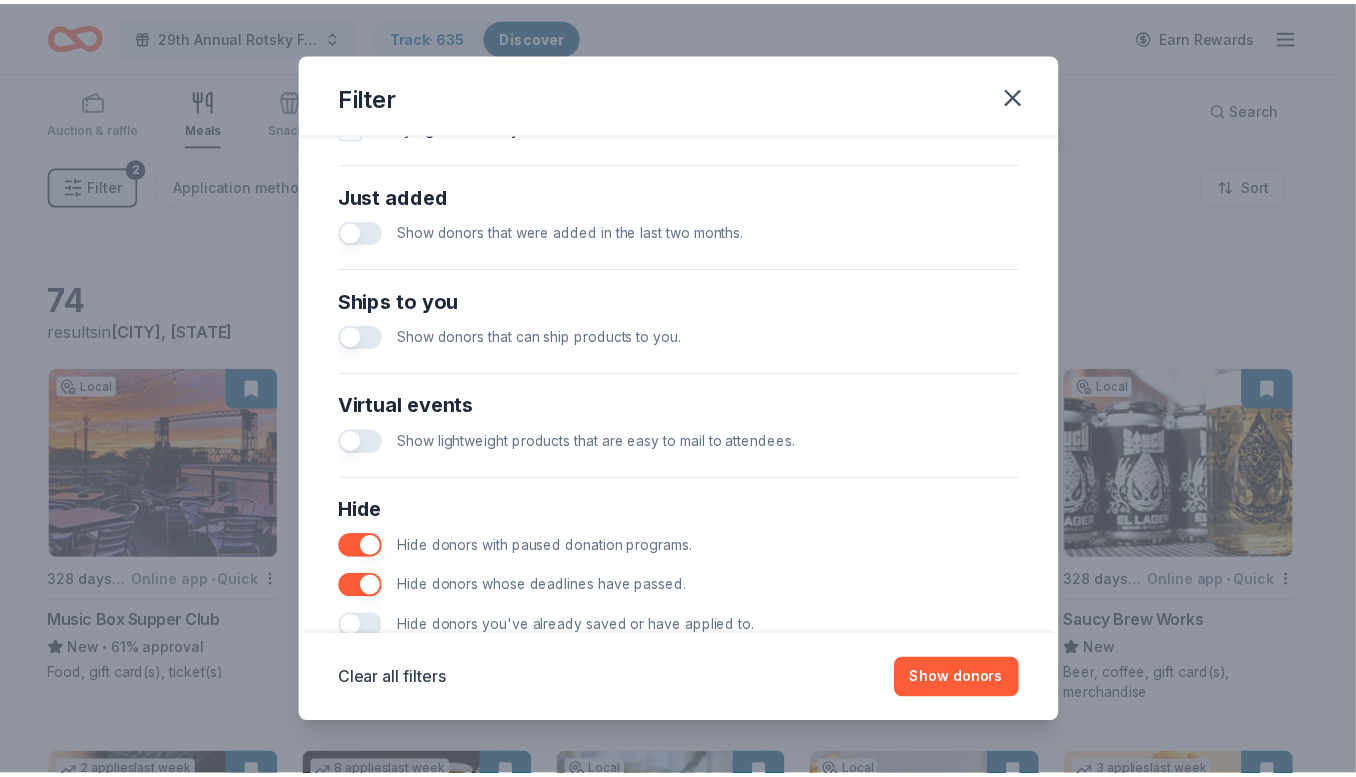 scroll, scrollTop: 814, scrollLeft: 0, axis: vertical 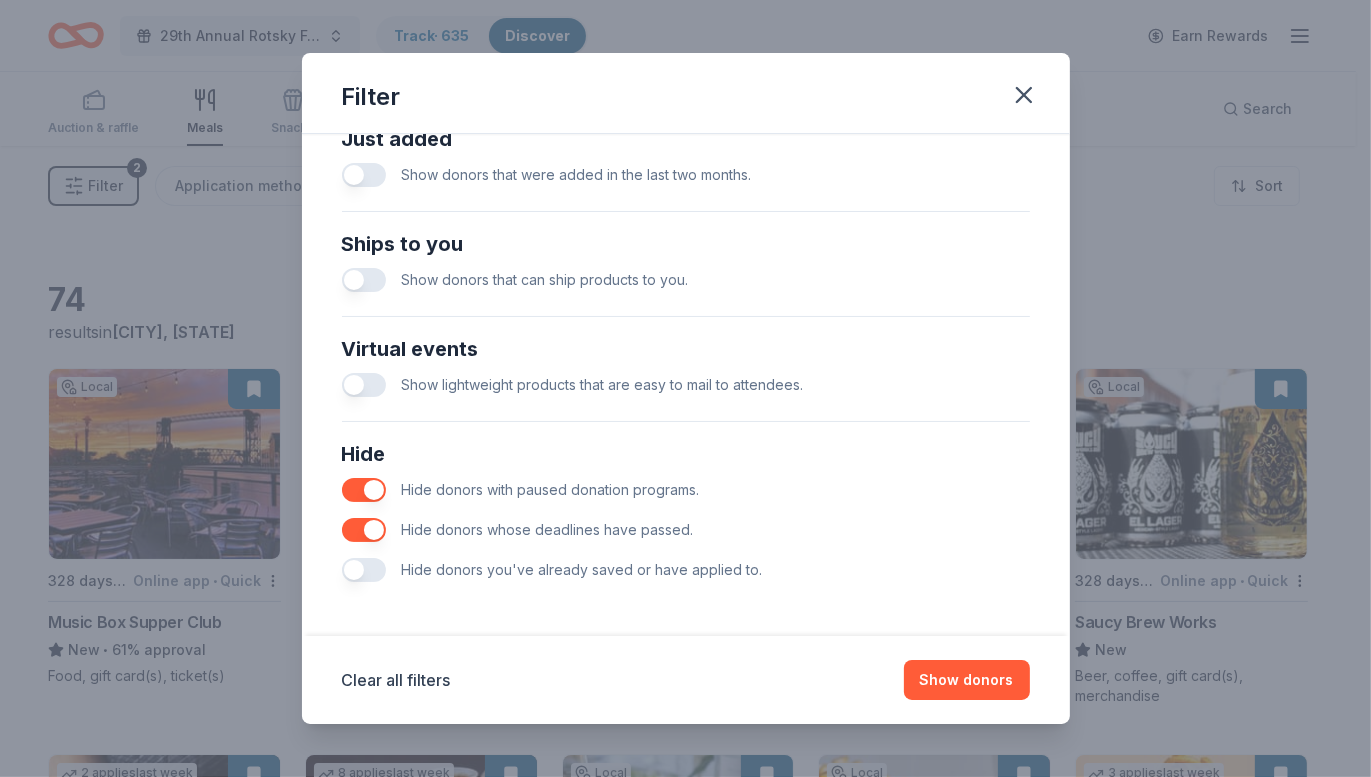 click at bounding box center [364, 530] 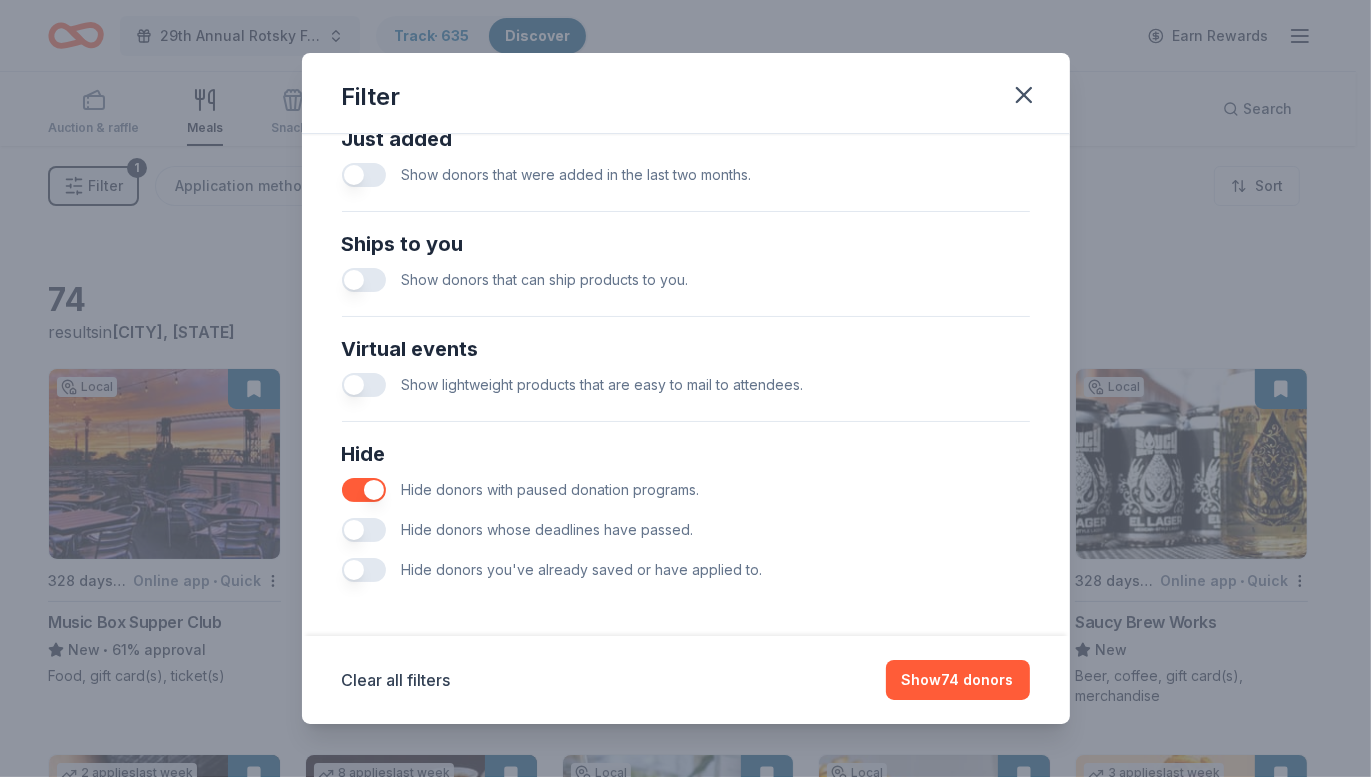 click at bounding box center (364, 490) 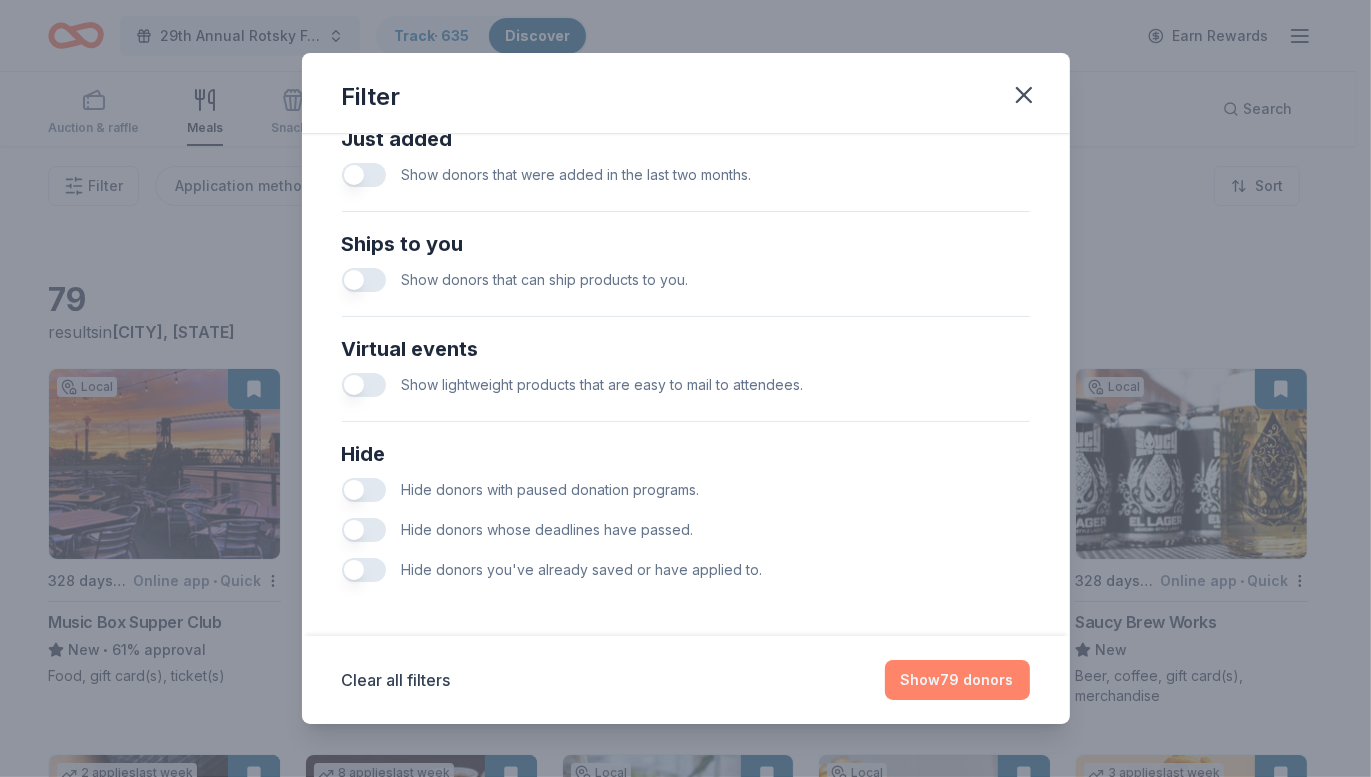 click on "Show [NUMBER] donors" at bounding box center [957, 680] 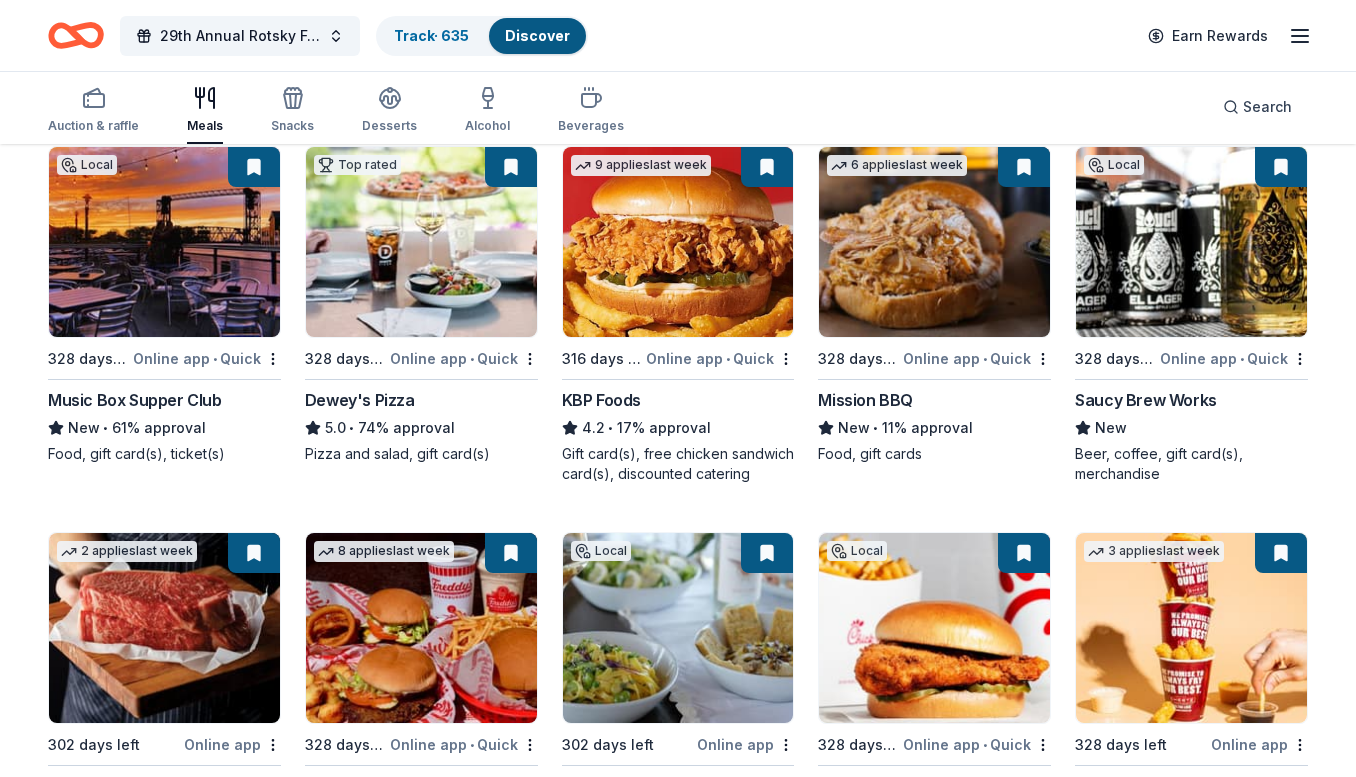 scroll, scrollTop: 223, scrollLeft: 0, axis: vertical 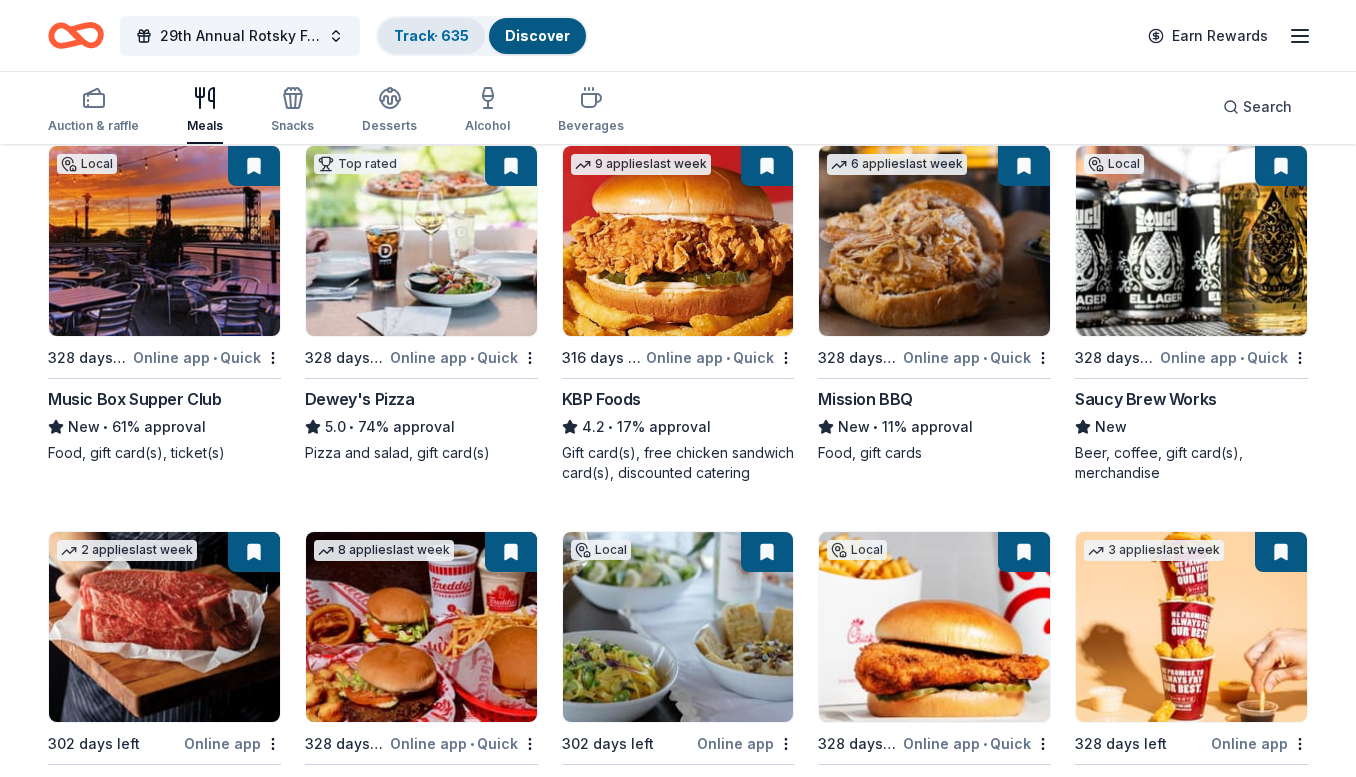 click on "Track · [NUMBER]" at bounding box center (431, 35) 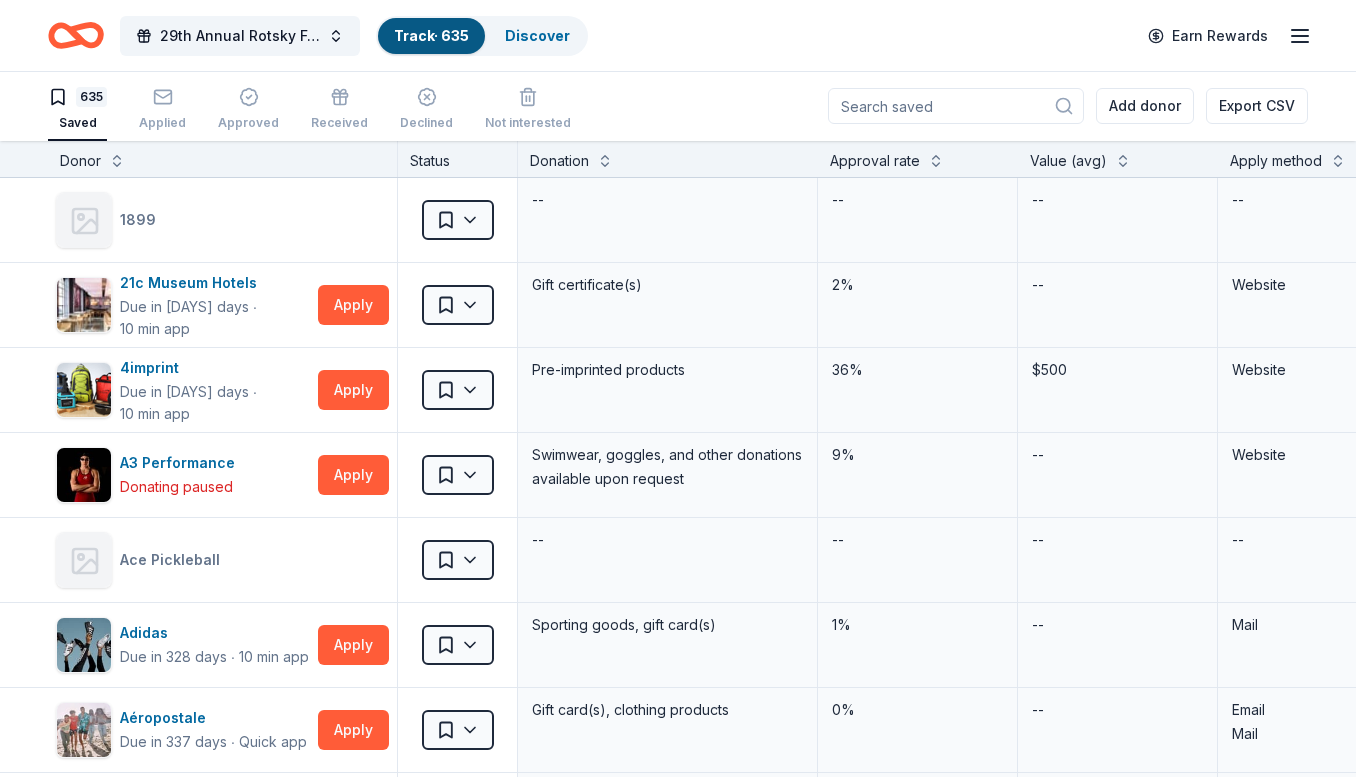 scroll, scrollTop: 0, scrollLeft: 0, axis: both 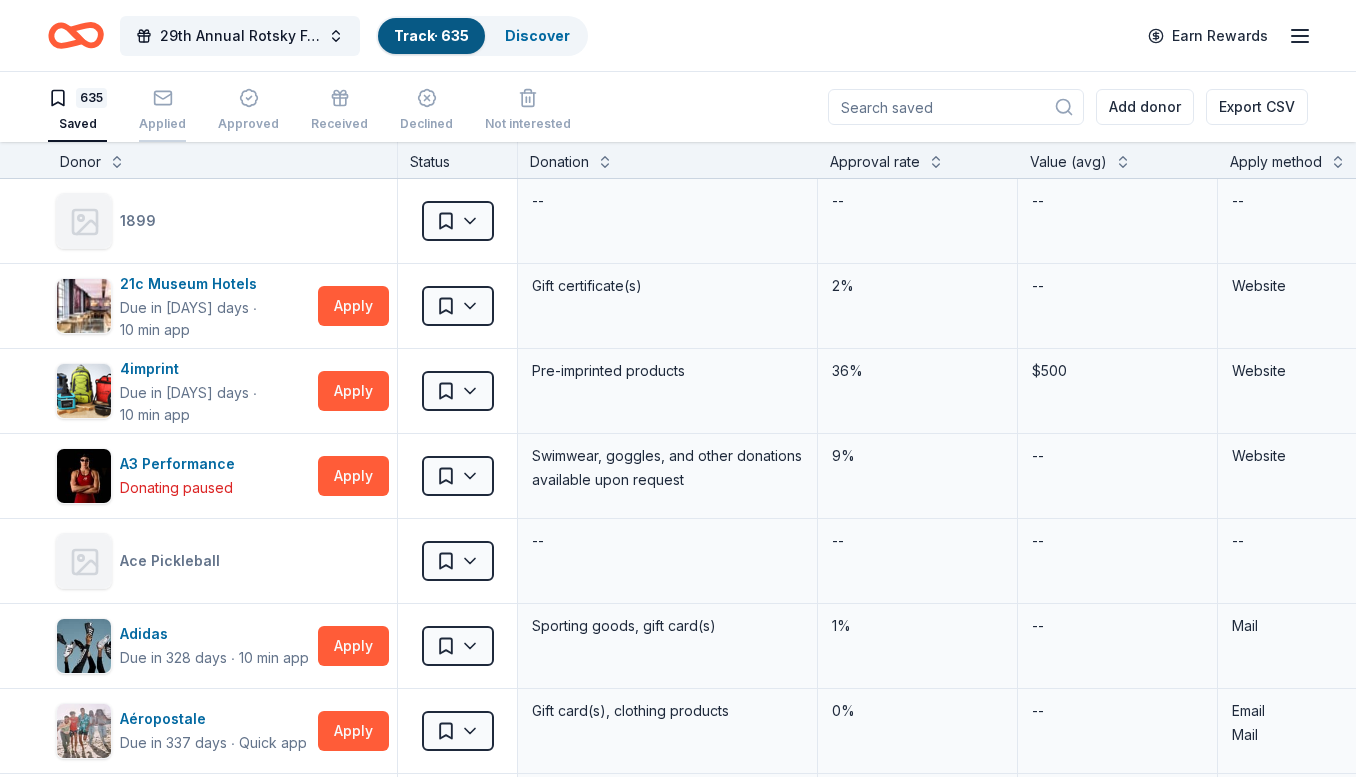 click 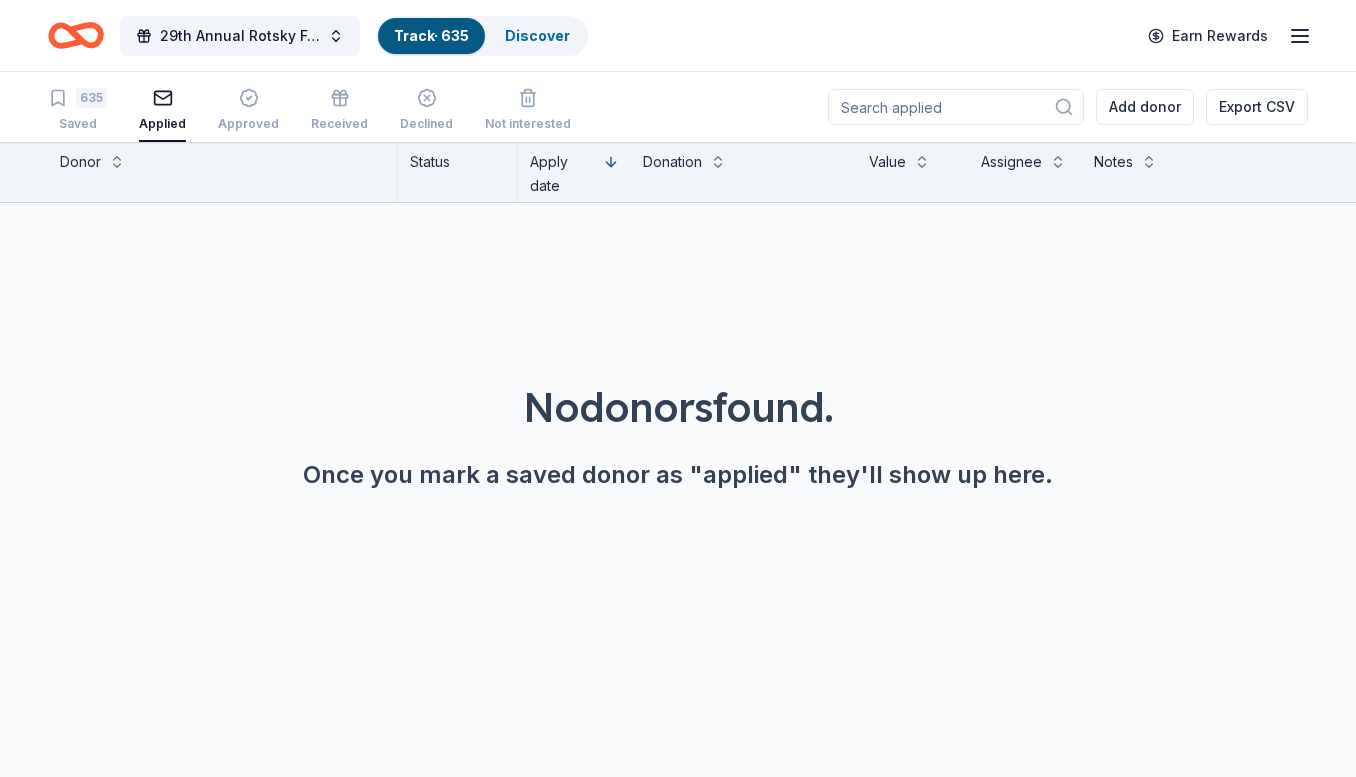 scroll, scrollTop: 0, scrollLeft: 0, axis: both 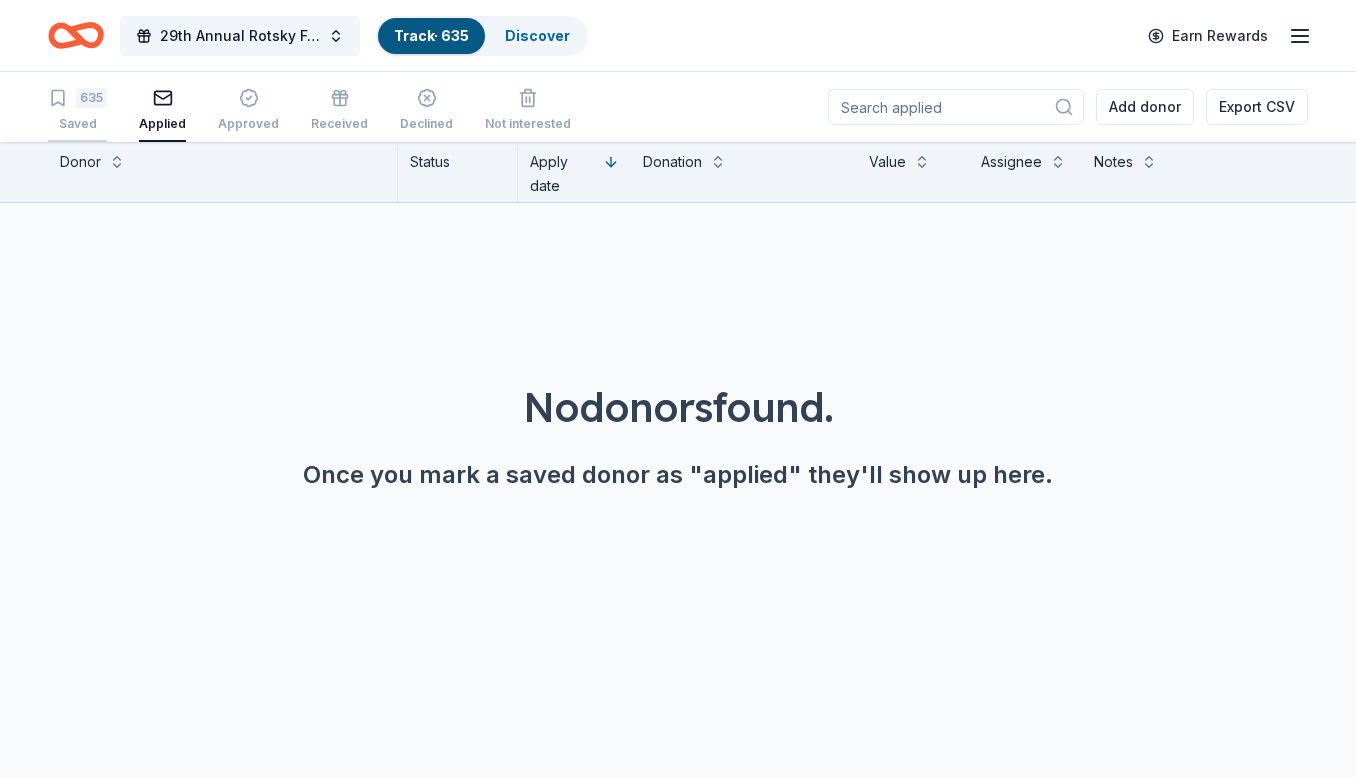 click on "Saved" at bounding box center [77, 124] 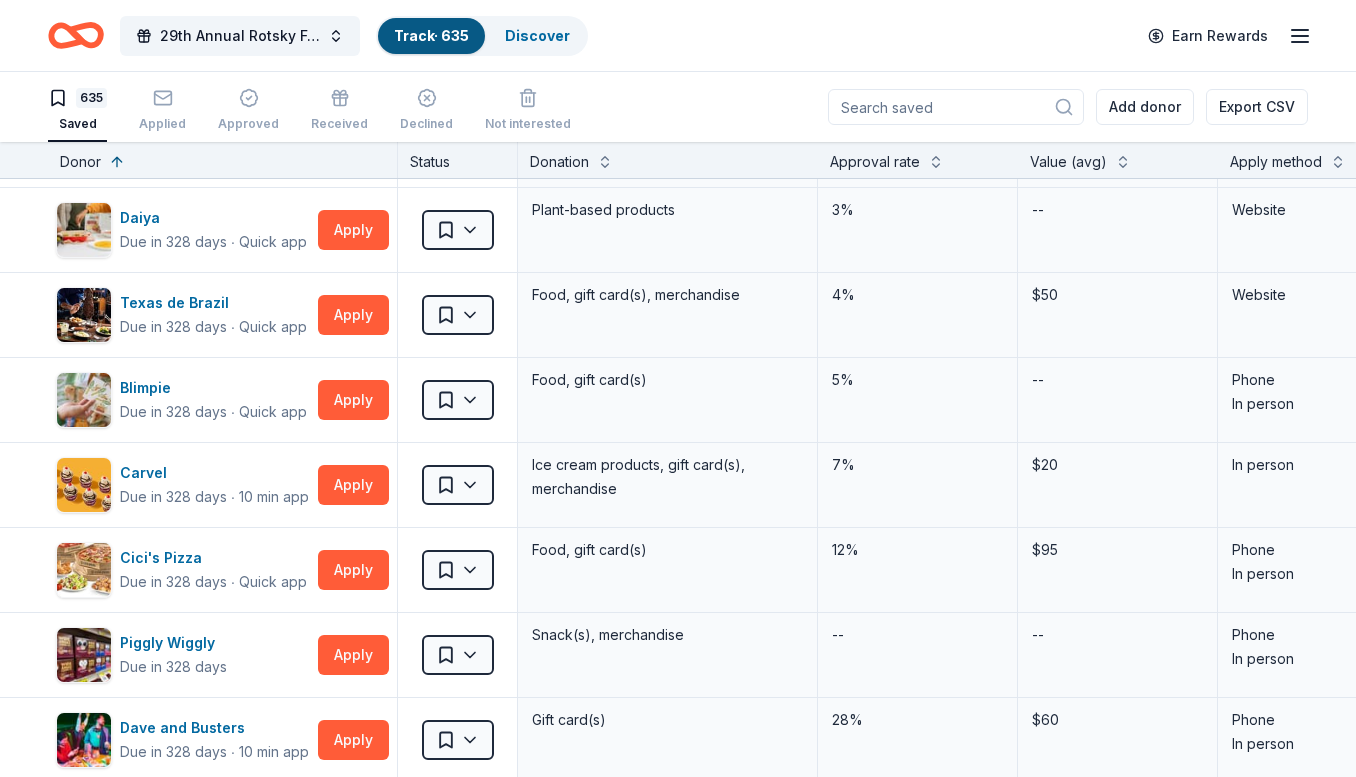 scroll, scrollTop: 17165, scrollLeft: 0, axis: vertical 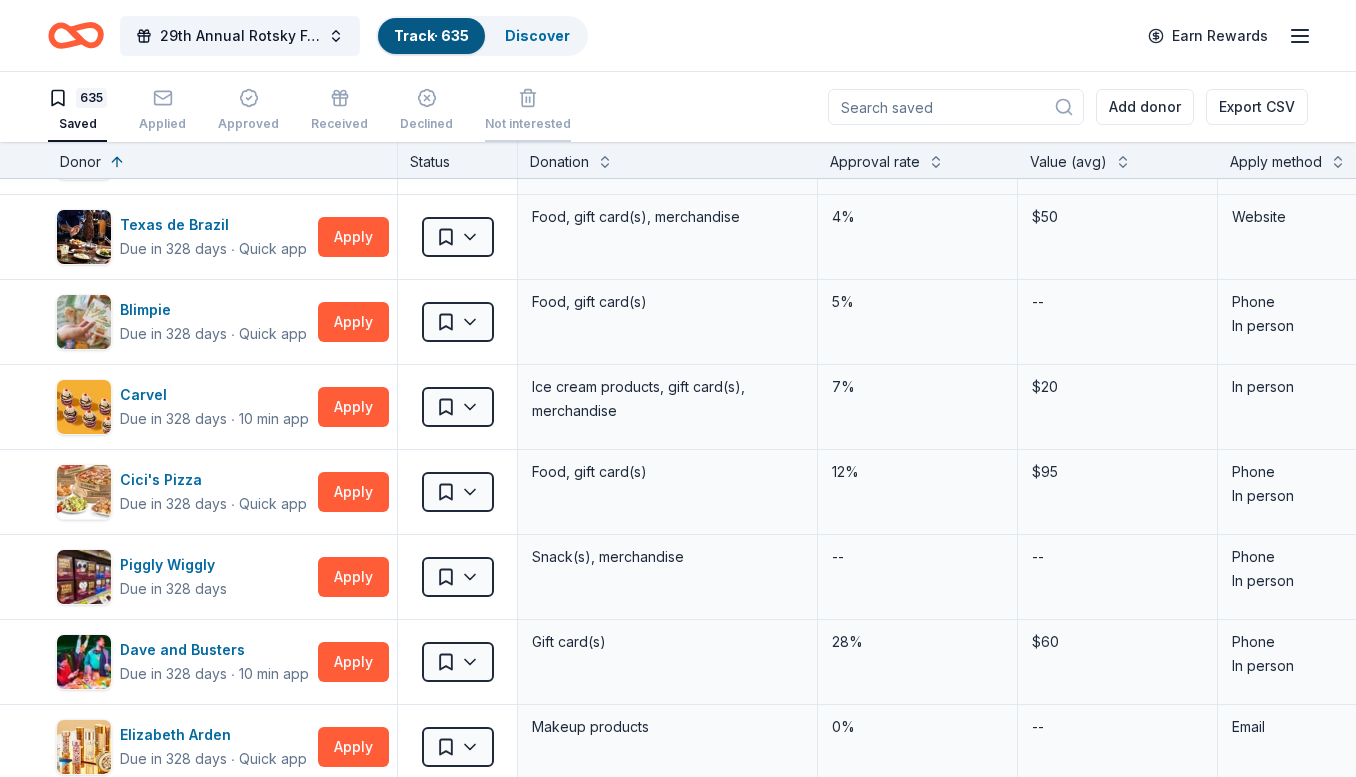 click on "Not interested" at bounding box center [528, 124] 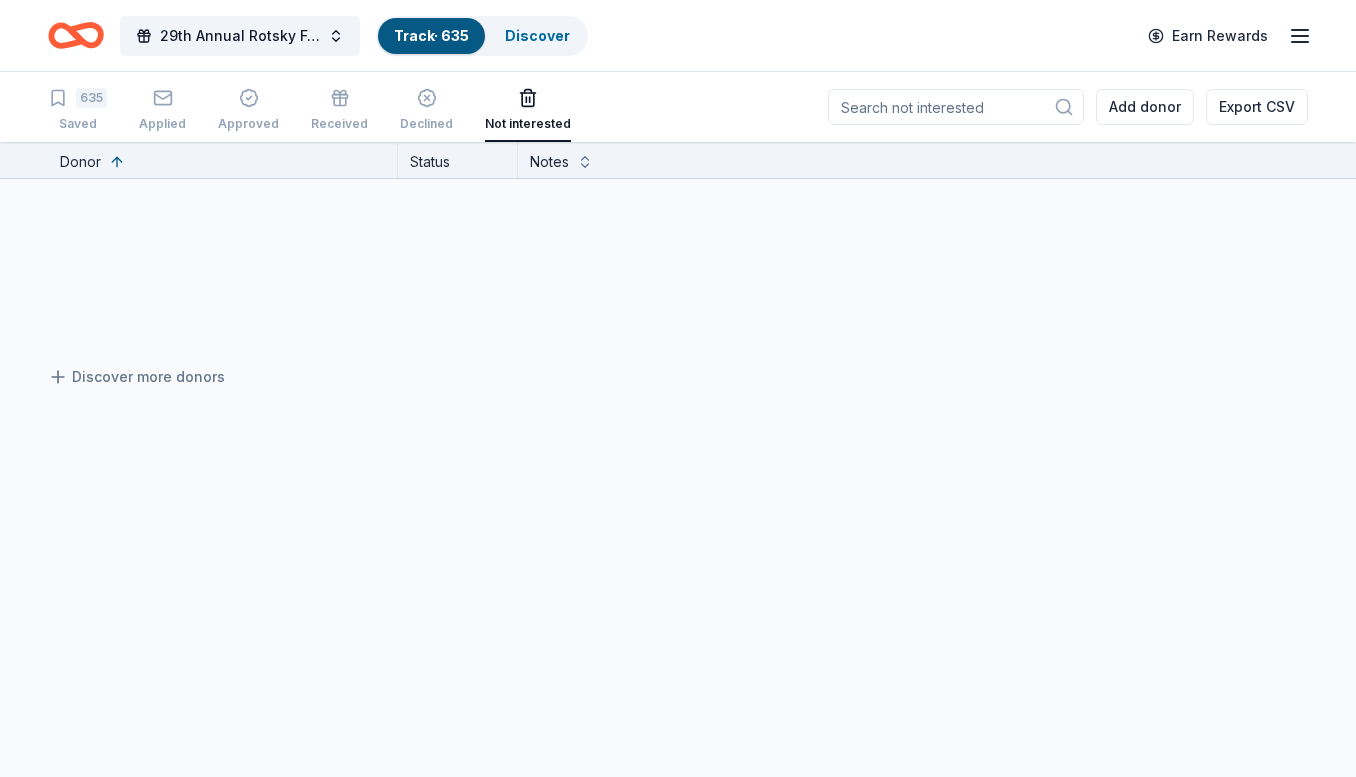 scroll, scrollTop: 0, scrollLeft: 0, axis: both 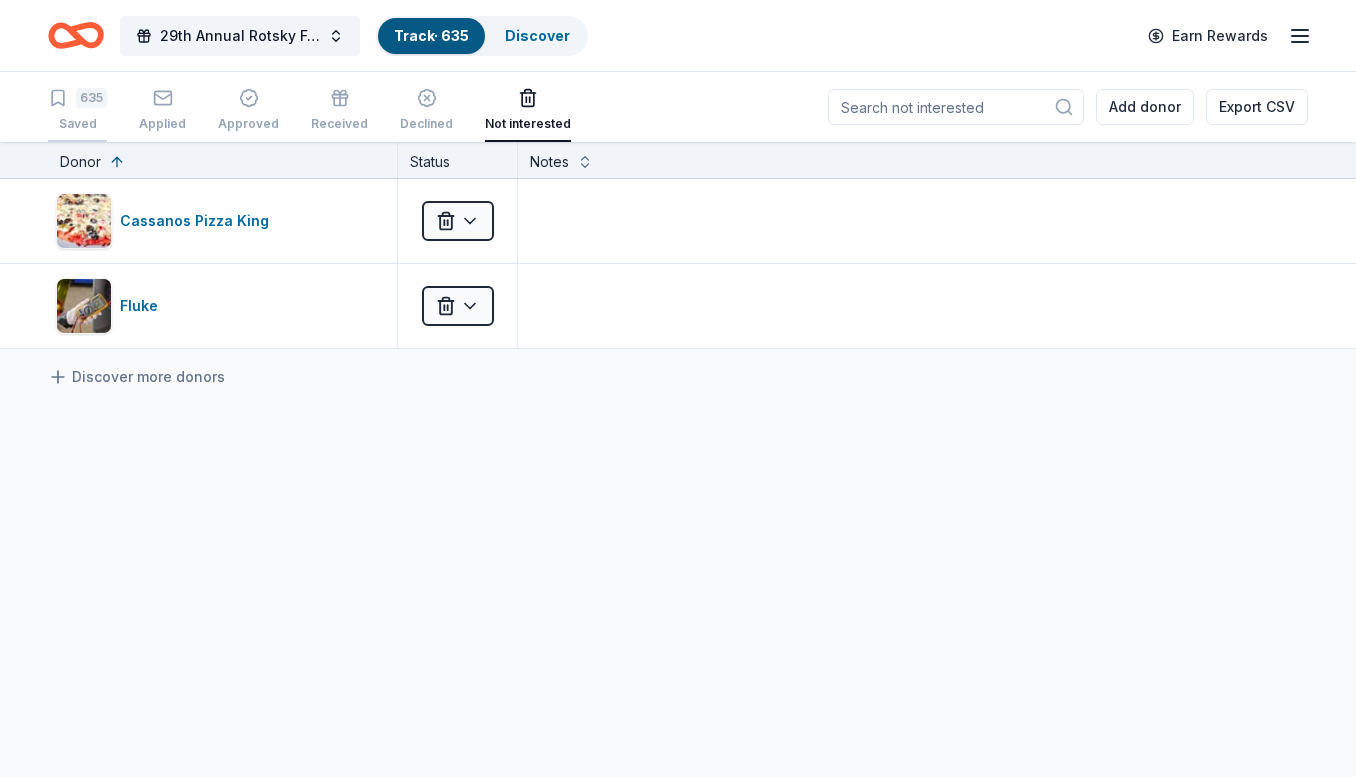 click on "[NUMBER] Saved" at bounding box center [77, 110] 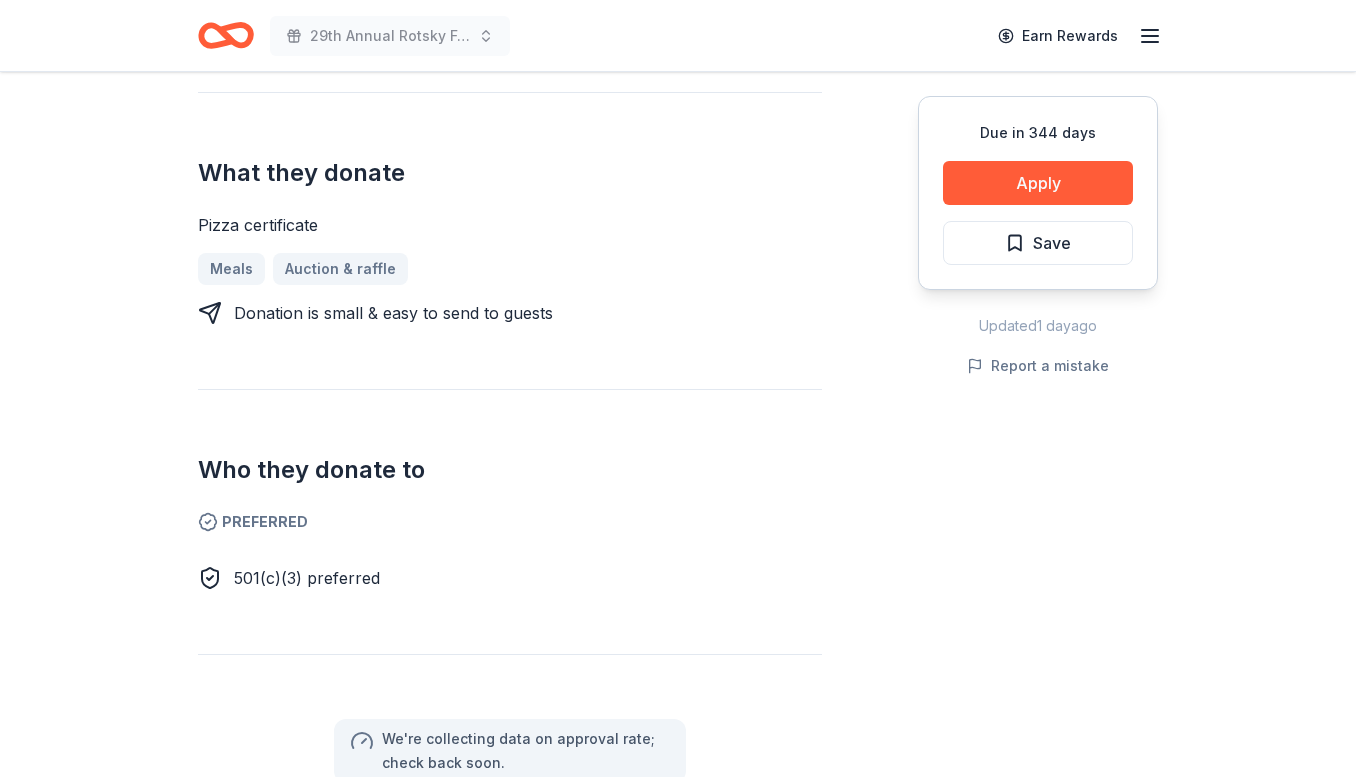 scroll, scrollTop: 692, scrollLeft: 0, axis: vertical 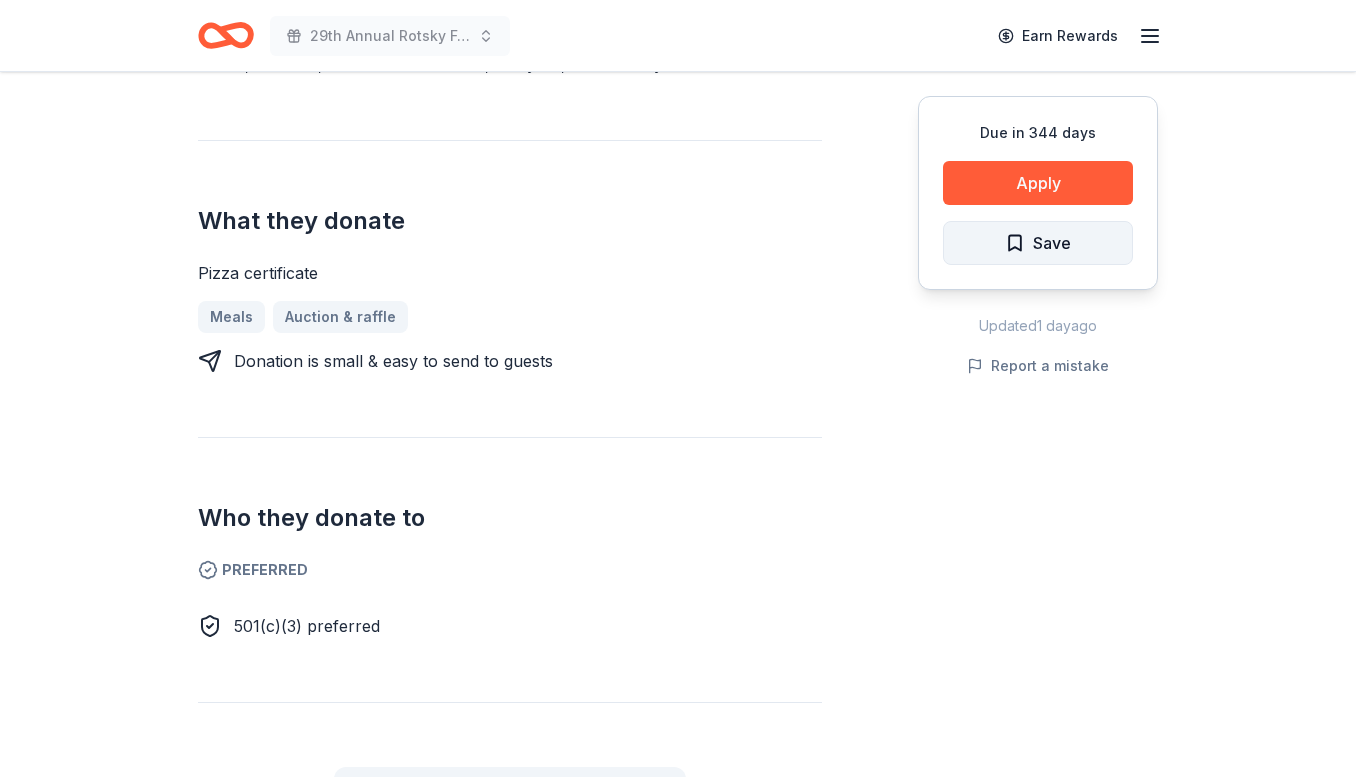 click on "Save" at bounding box center (1038, 243) 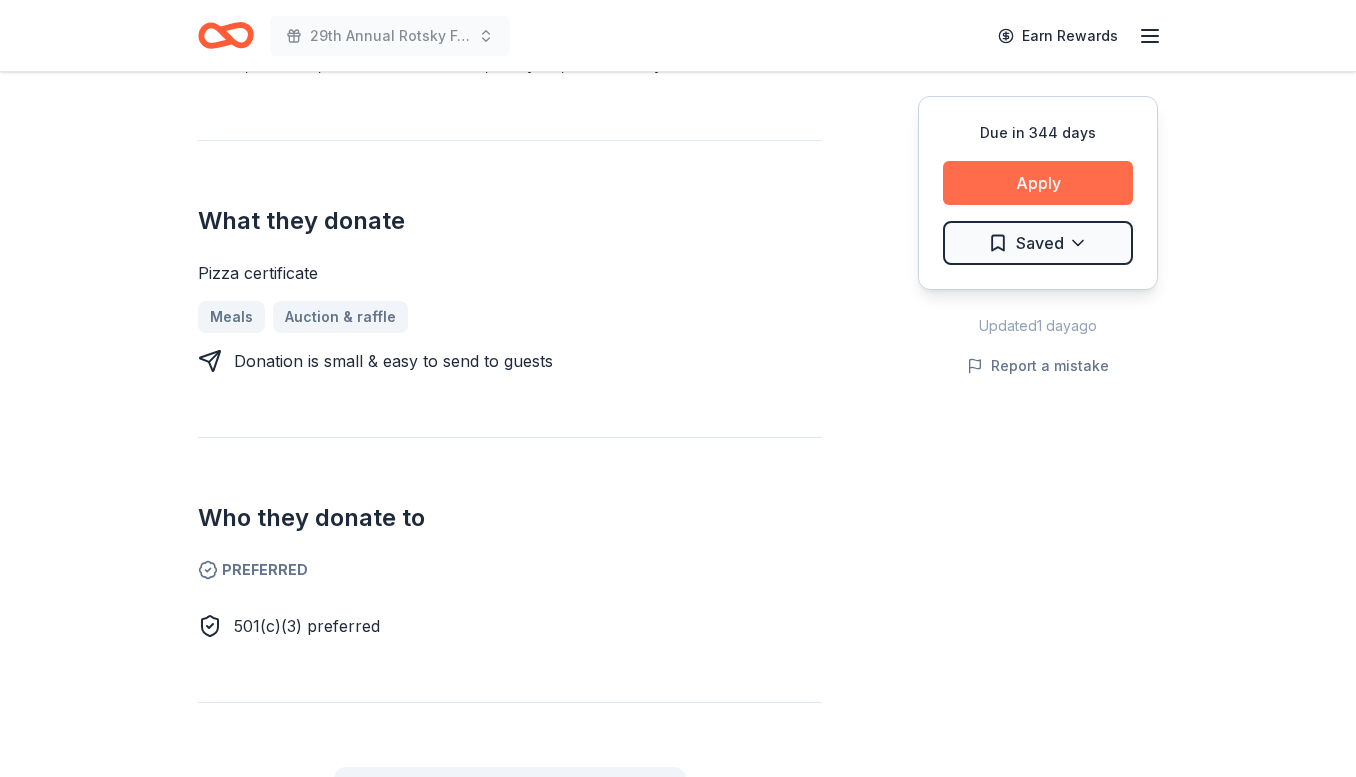 click on "Apply" at bounding box center (1038, 183) 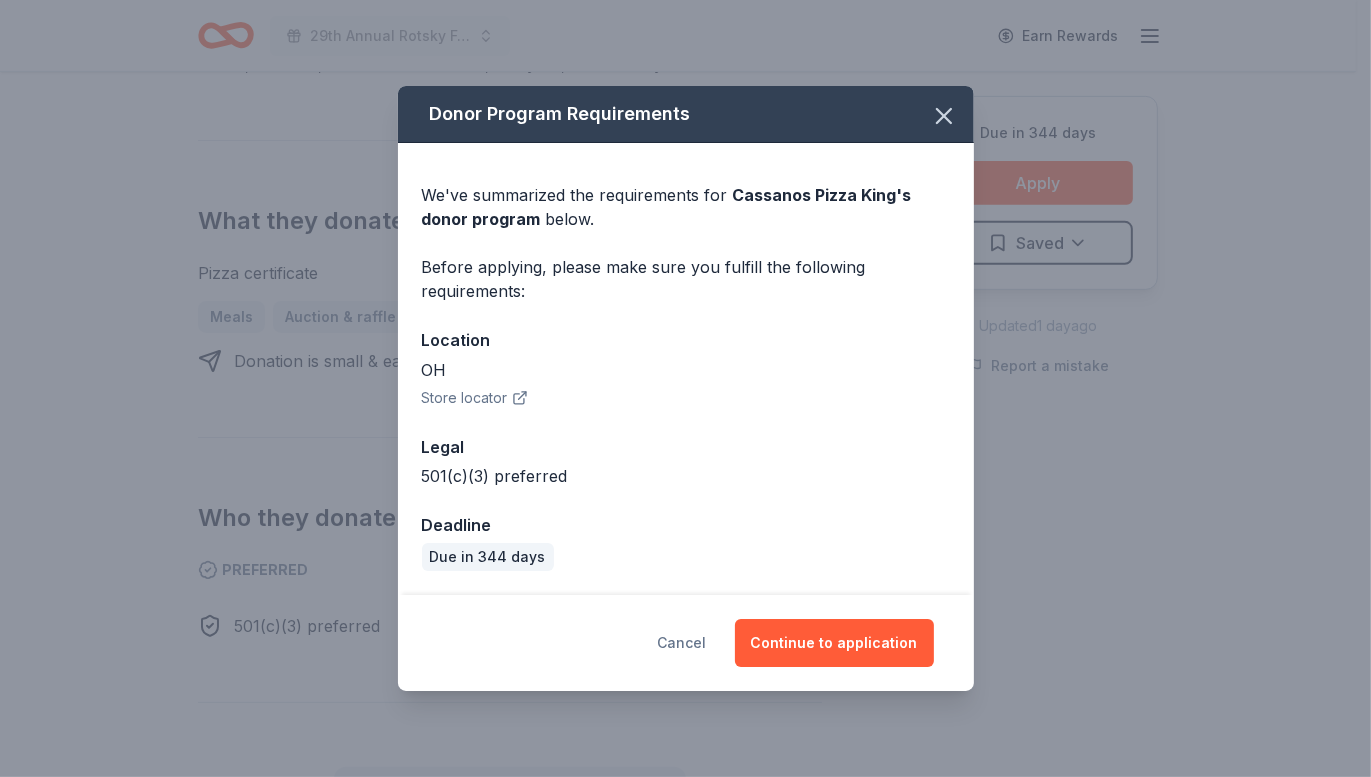click on "Cancel" at bounding box center [682, 643] 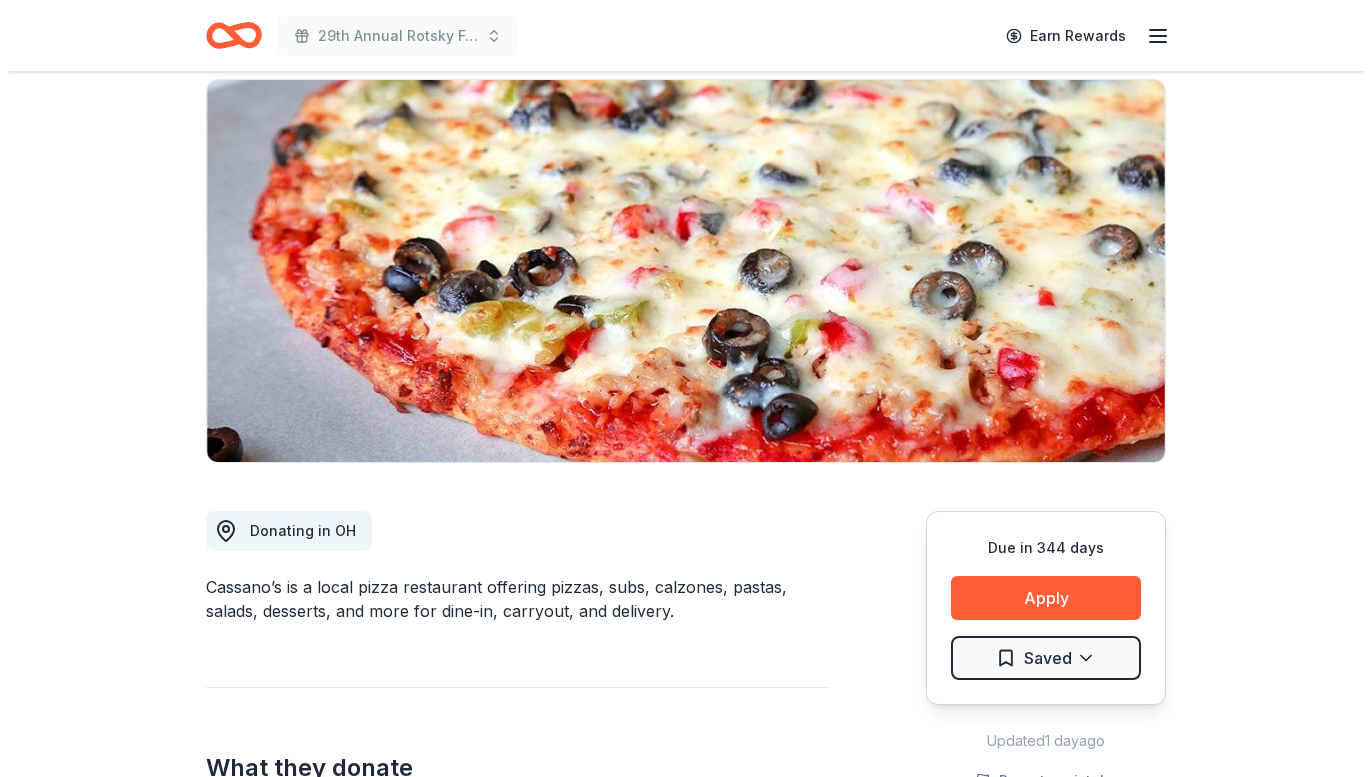 scroll, scrollTop: 149, scrollLeft: 0, axis: vertical 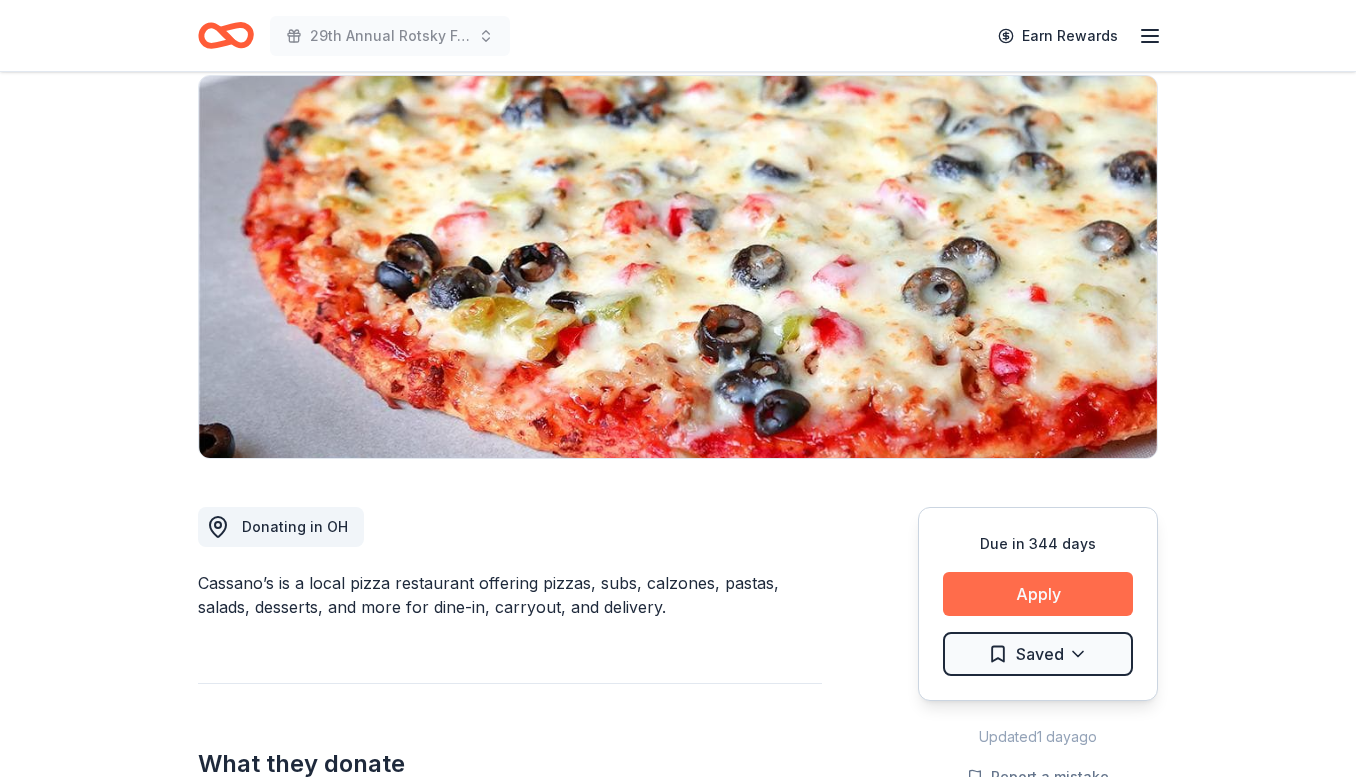 click on "Apply" at bounding box center [1038, 594] 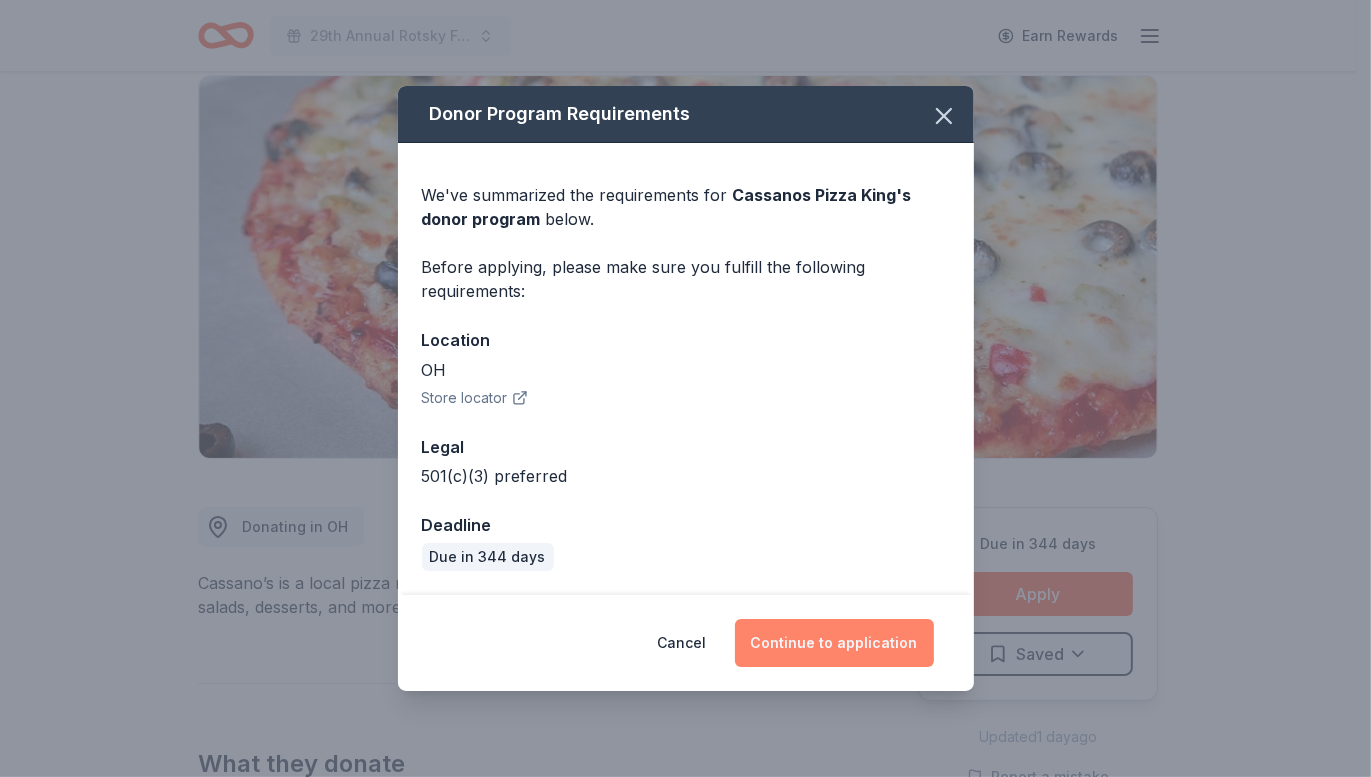click on "Continue to application" at bounding box center (834, 643) 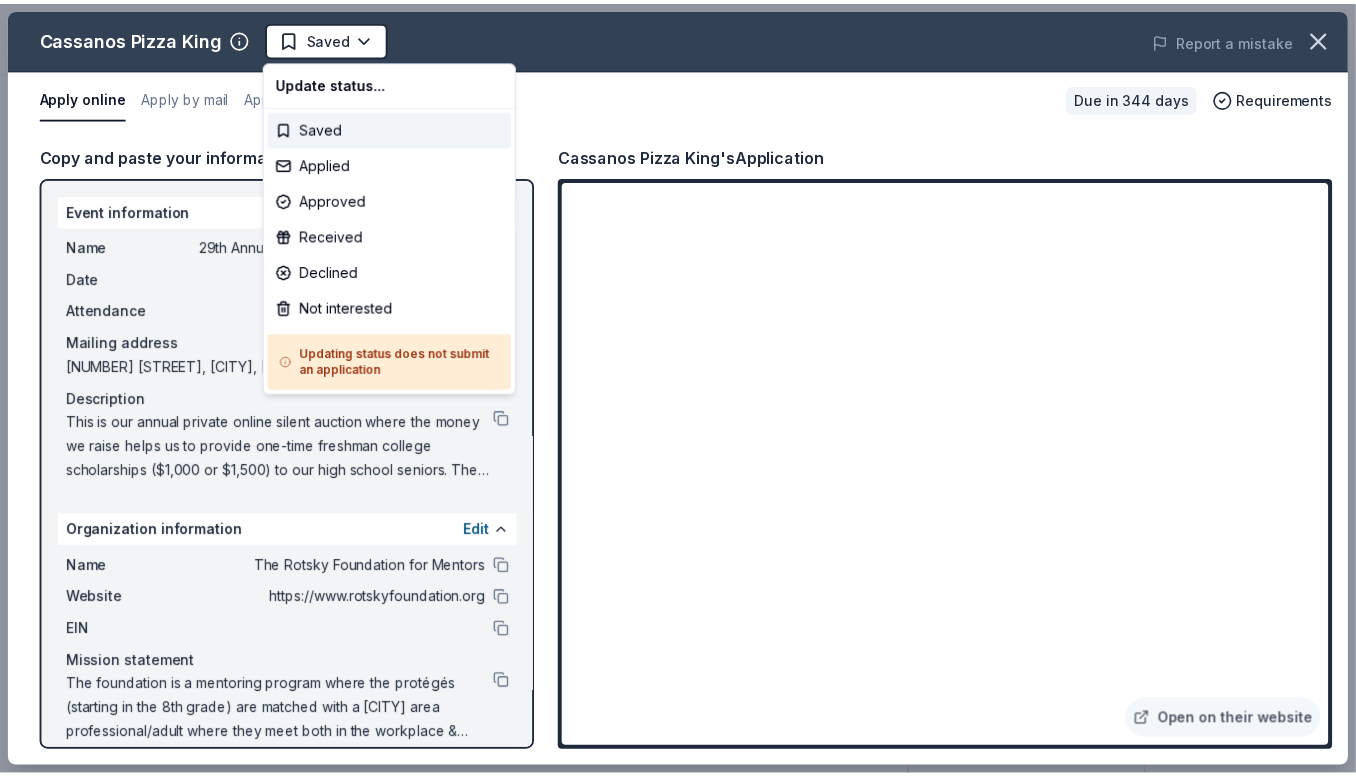 scroll, scrollTop: 0, scrollLeft: 0, axis: both 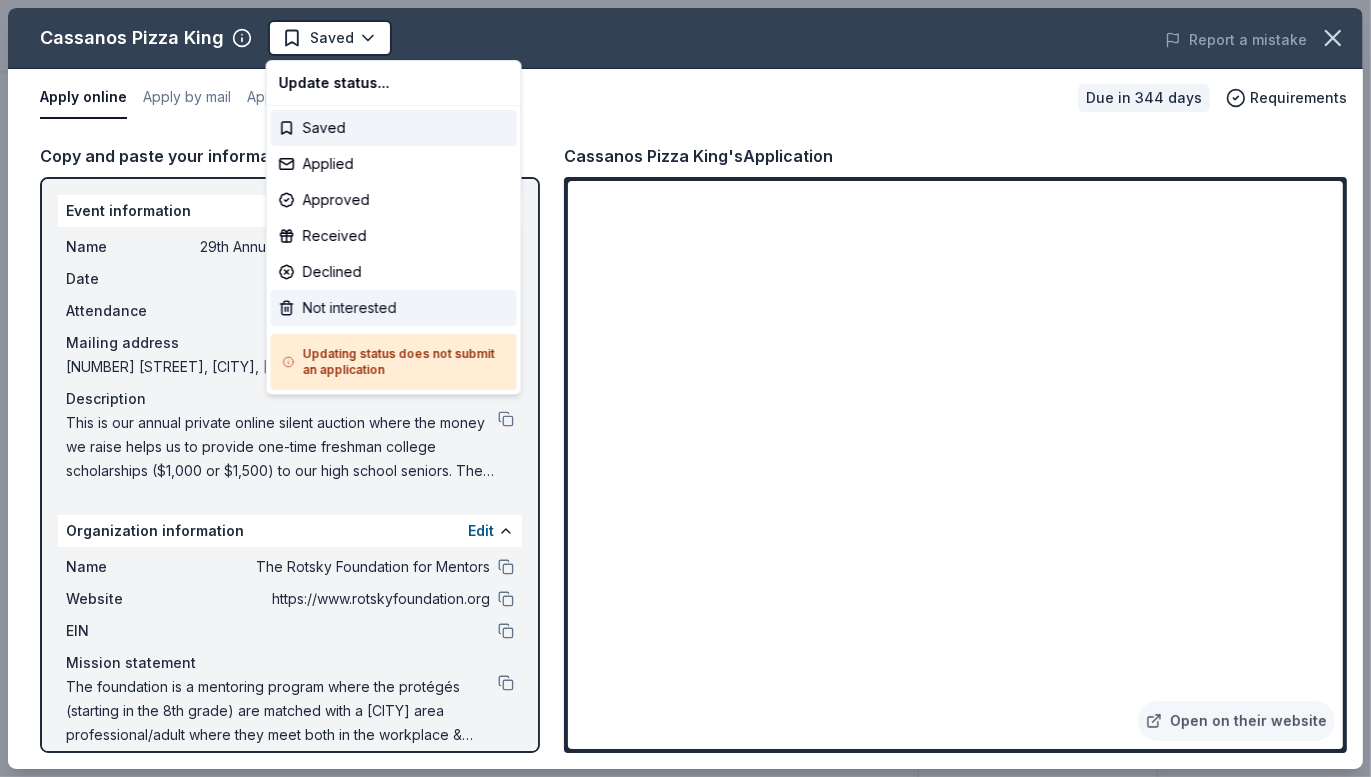 click on "Not interested" at bounding box center [394, 308] 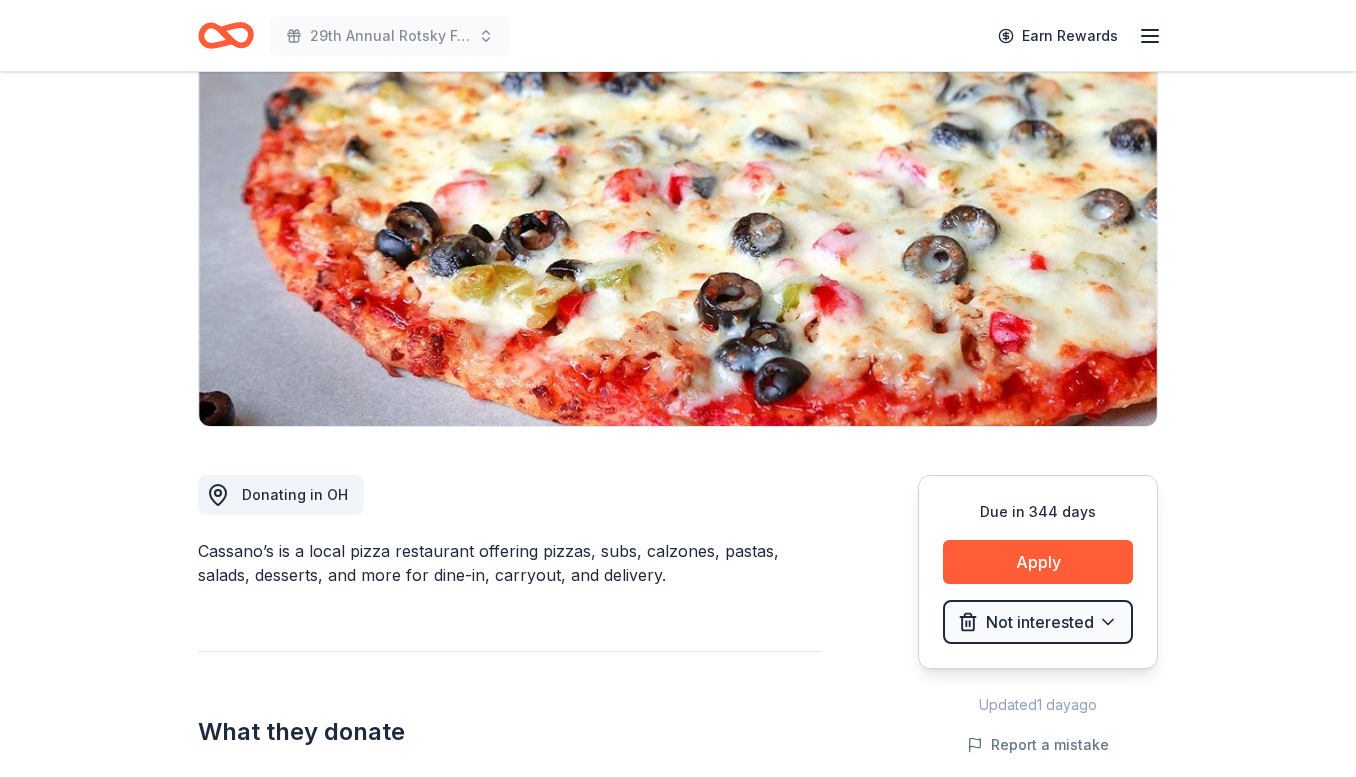 scroll, scrollTop: 0, scrollLeft: 0, axis: both 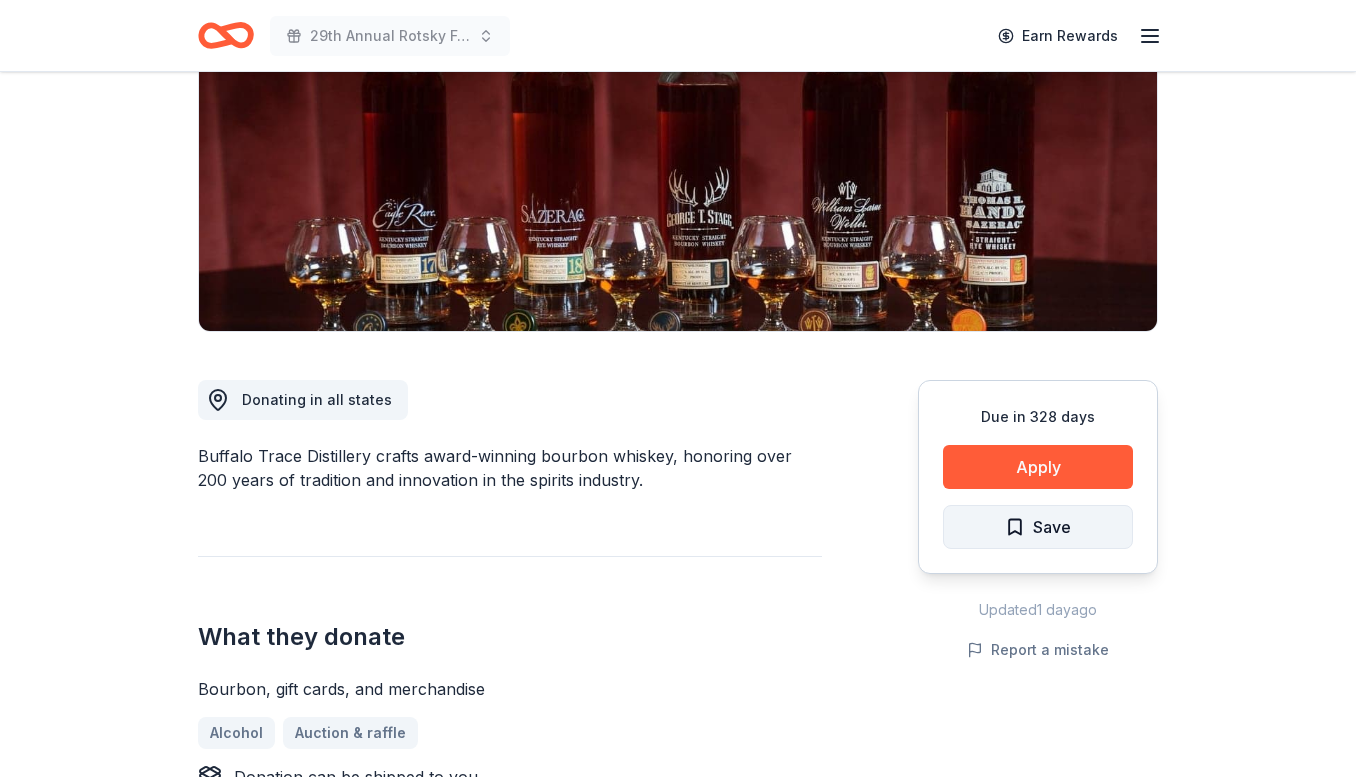 click on "Save" at bounding box center (1052, 527) 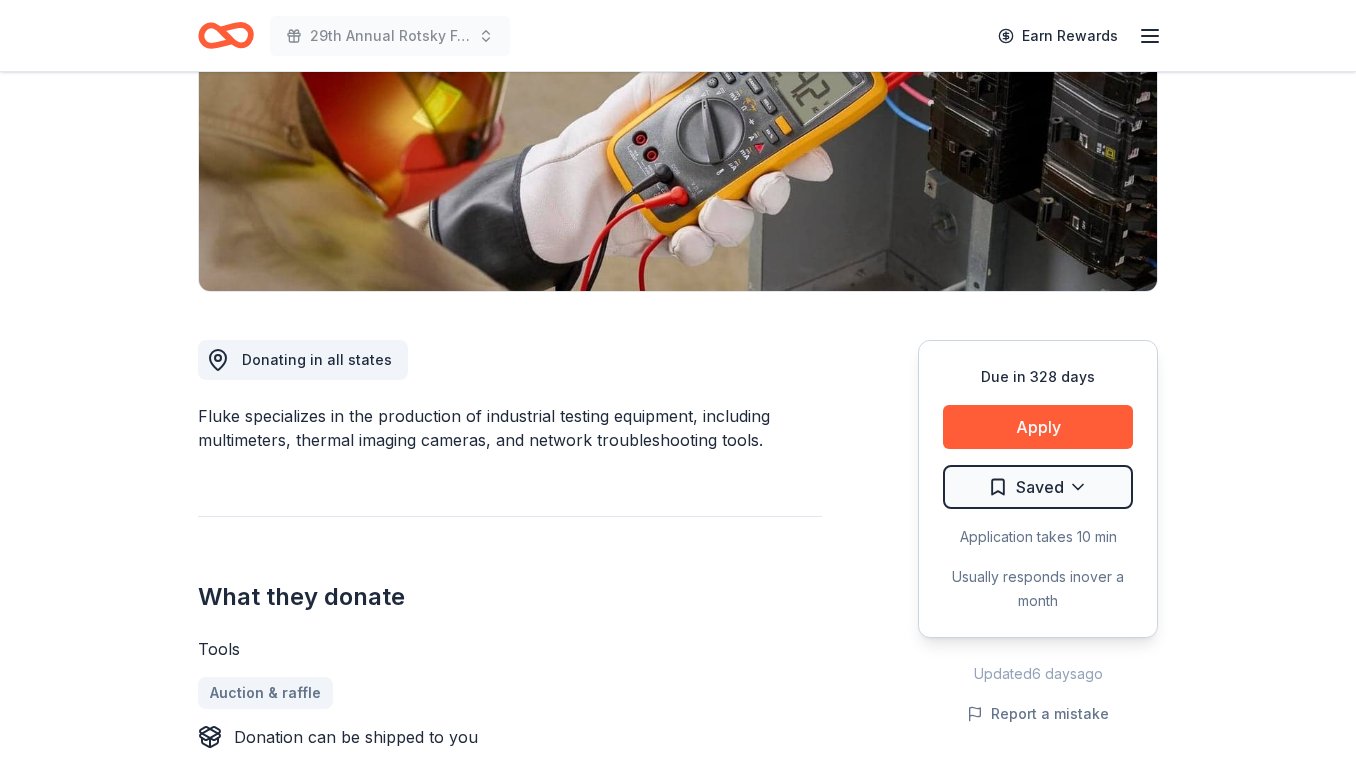 scroll, scrollTop: 317, scrollLeft: 0, axis: vertical 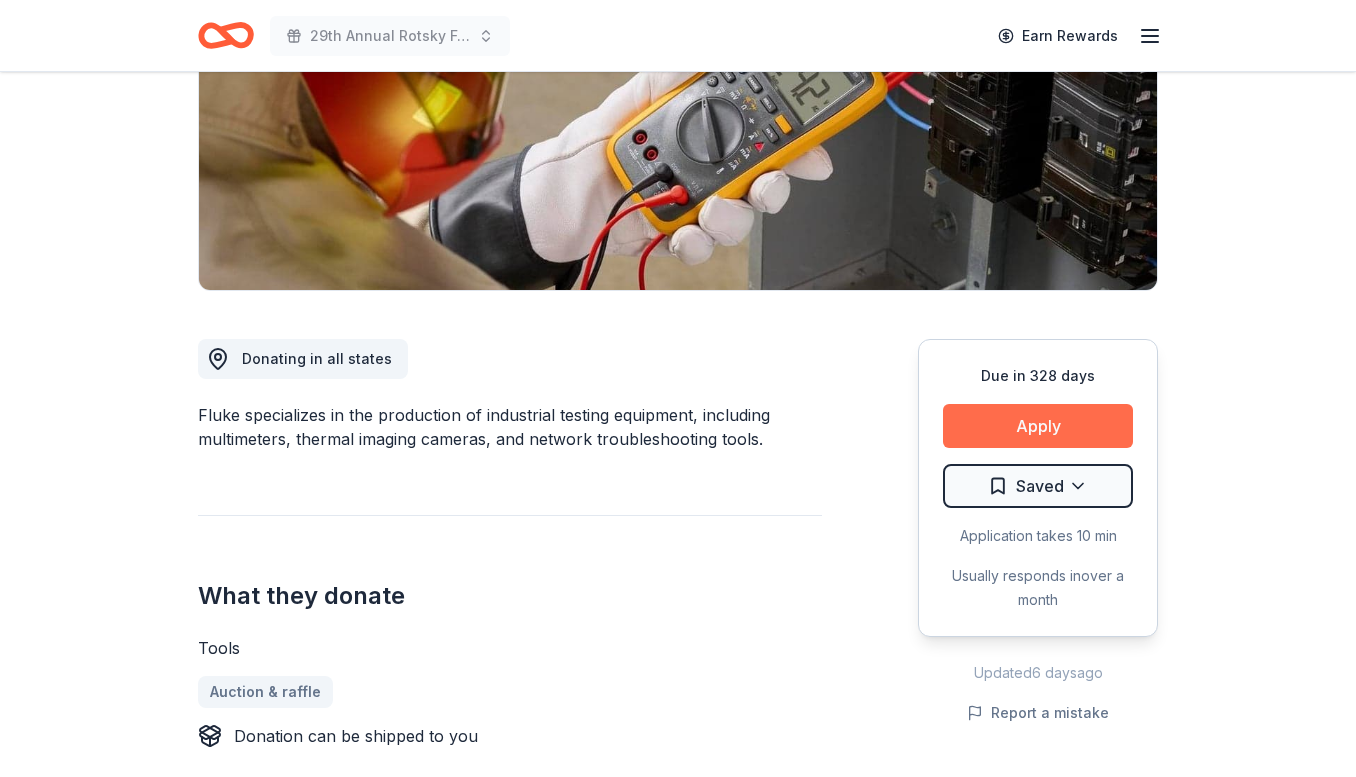 click on "Apply" at bounding box center [1038, 426] 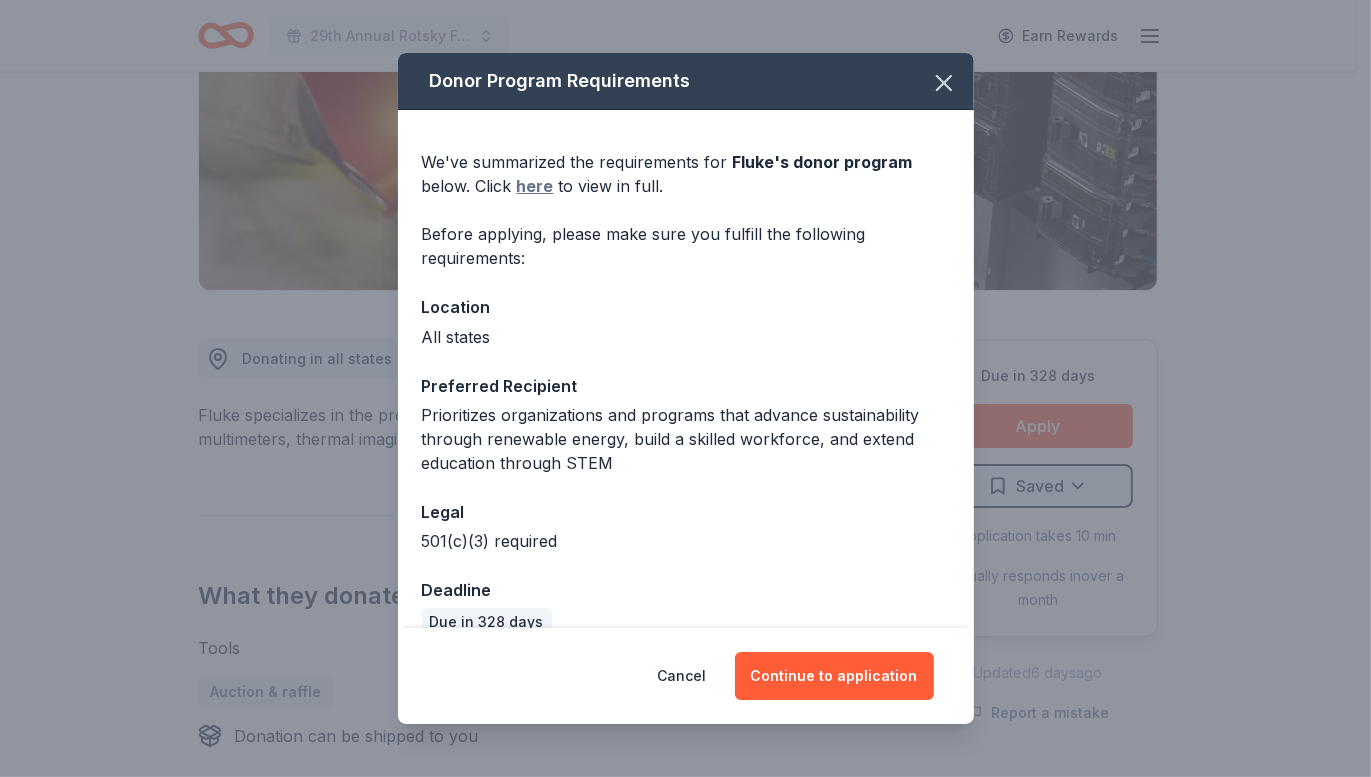 click on "here" at bounding box center (535, 186) 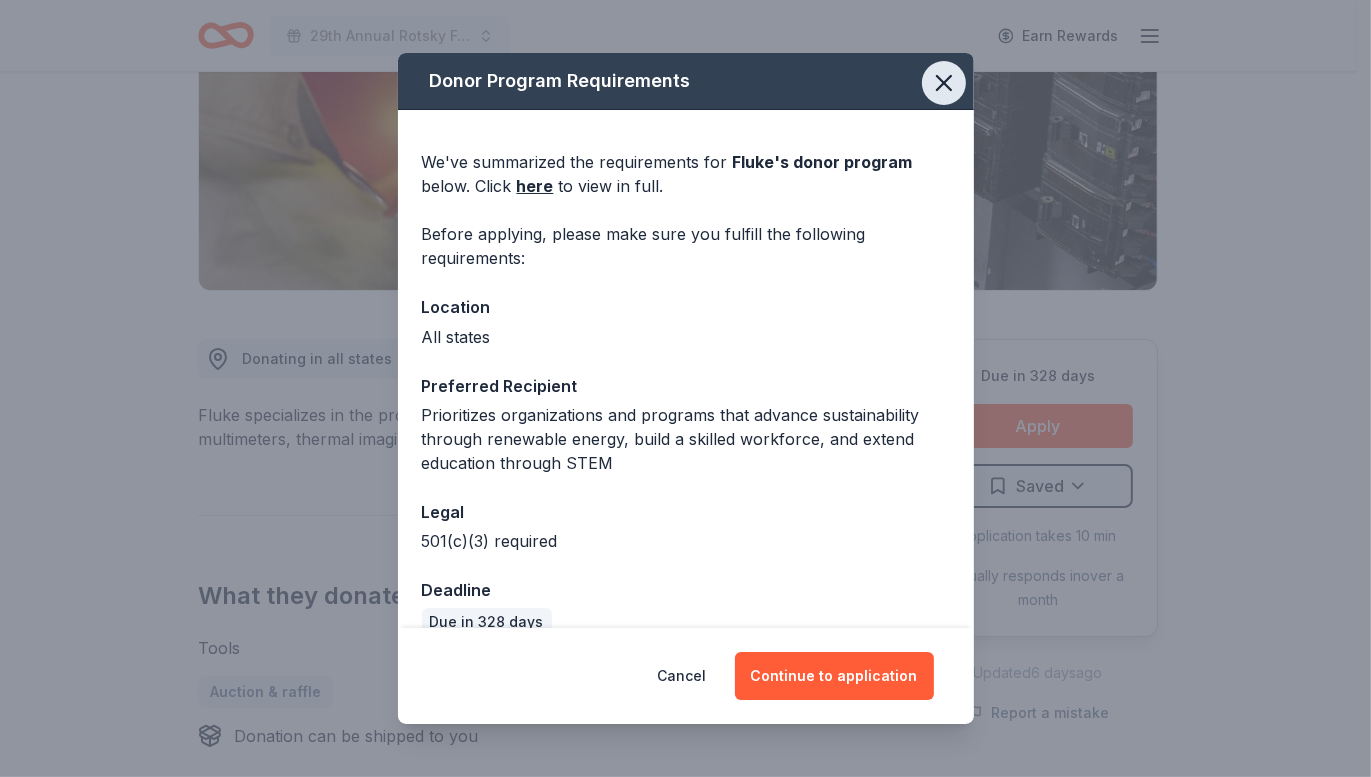 click 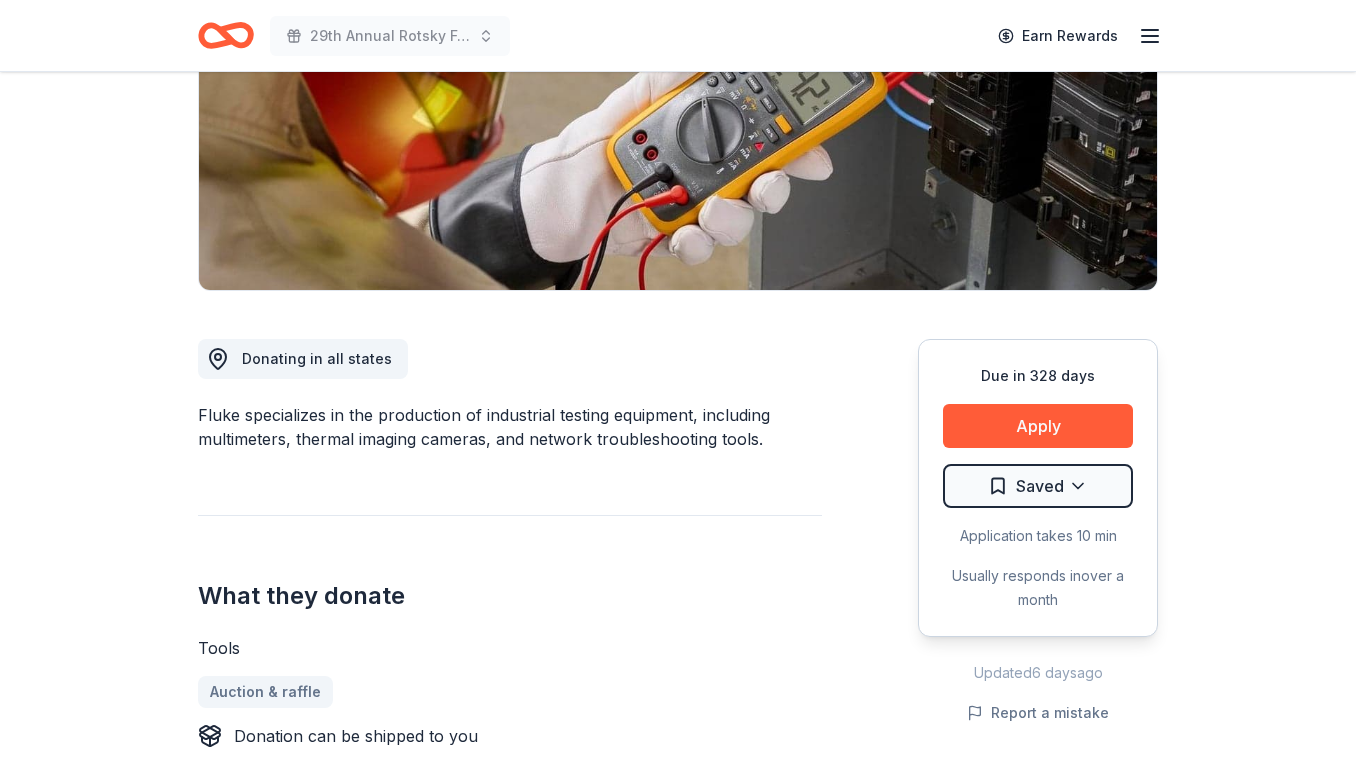 scroll, scrollTop: 244, scrollLeft: 0, axis: vertical 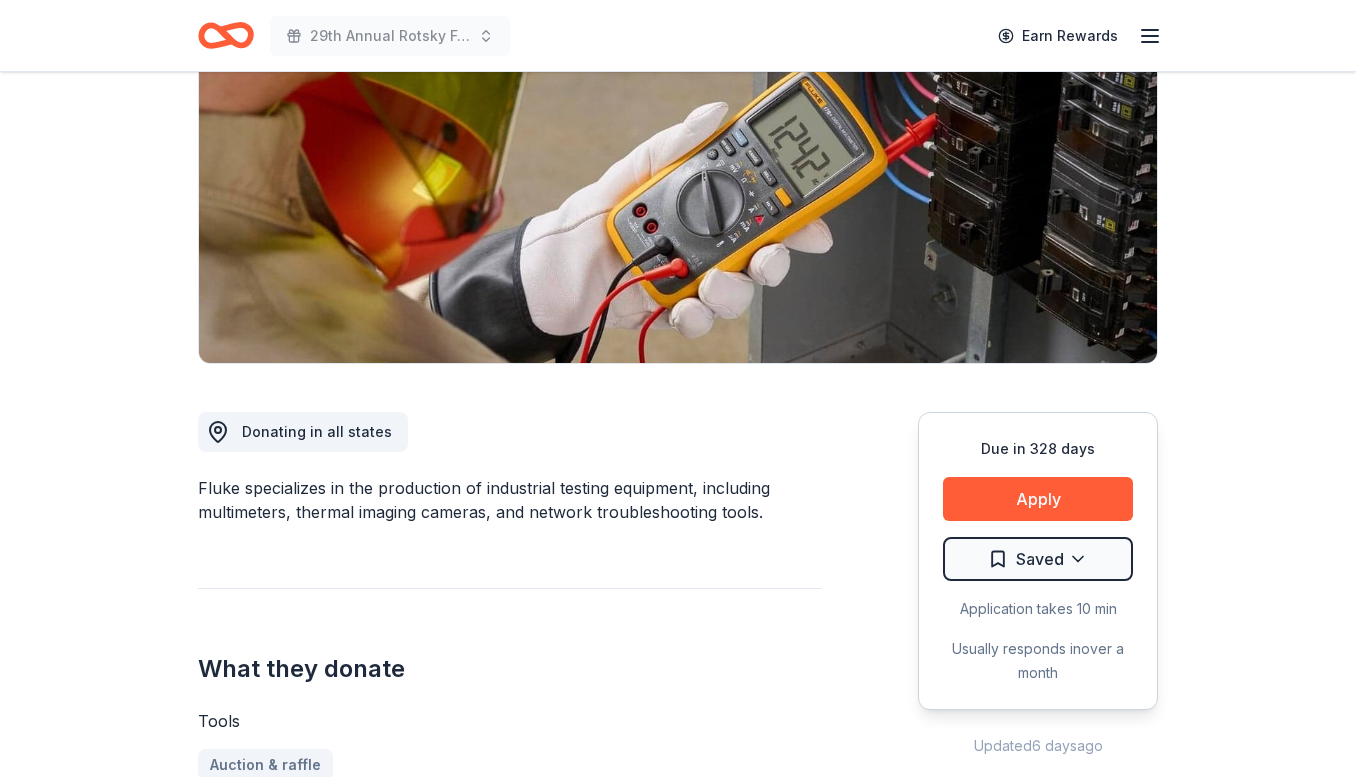 click on "29th Annual Rotsky Foundation Silent Auction Earn Rewards Due in 328 days Share Fluke New 3% approval rate Share Donating in all states Fluke specializes in the production of industrial testing equipment, including multimeters, thermal imaging cameras, and network troubleshooting tools. What they donate Tools Auction & raffle Donation can be shipped to you Who they donate to  Preferred Prioritizes organizations and programs that advance sustainability through renewable energy, build a skilled workforce, and extend education through STEM Education Environment & Sustainability 501(c)(3) required 3% approval rate 3 % approved 55 % declined 42 % no response Fluke is  a selective donor :  be sure to spend extra time on this application if you want a donation. We ' re collecting data on   donation value ; check back soon. Due in 328 days Apply Saved Application takes 10 min Usually responds in  over a month Updated  6 days  ago Report a mistake New Be the first to review this company! Leave a review Similar donors" at bounding box center [678, 144] 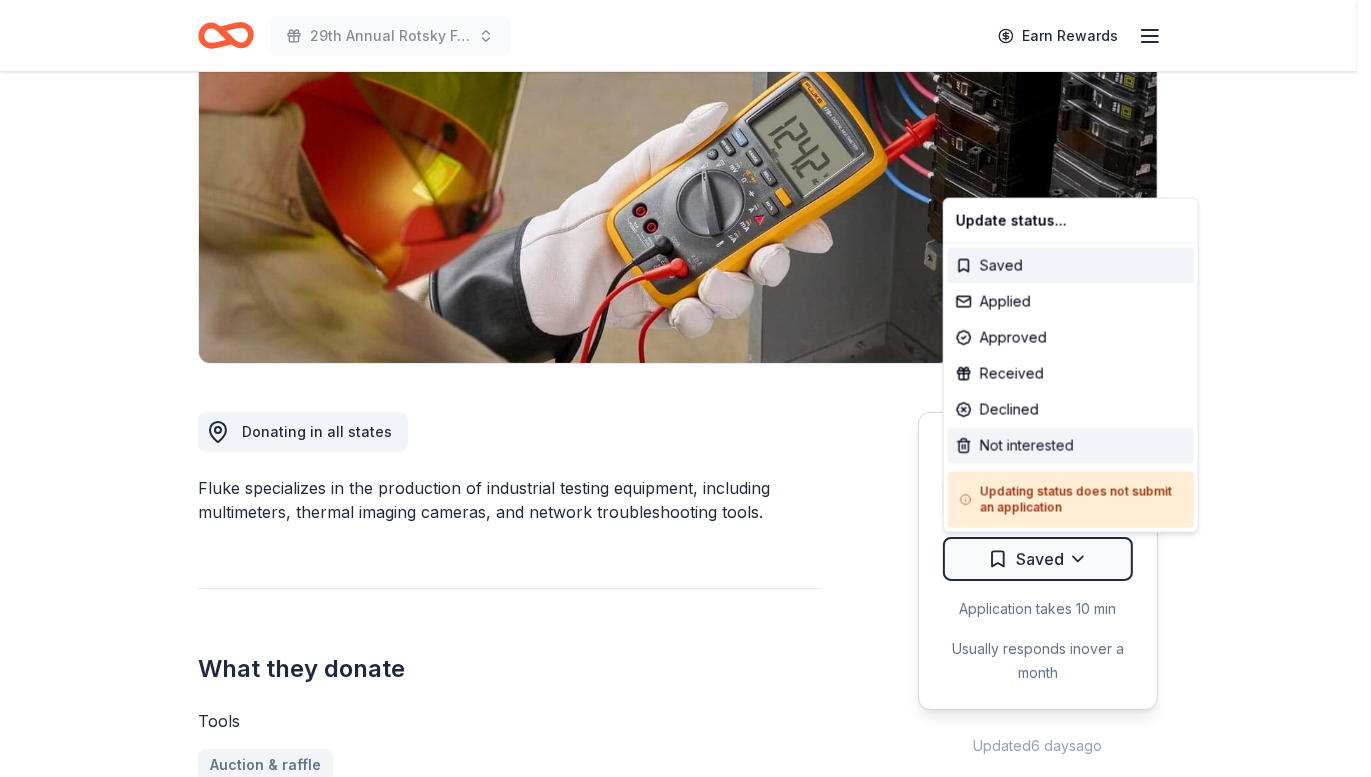click on "Not interested" at bounding box center [1071, 446] 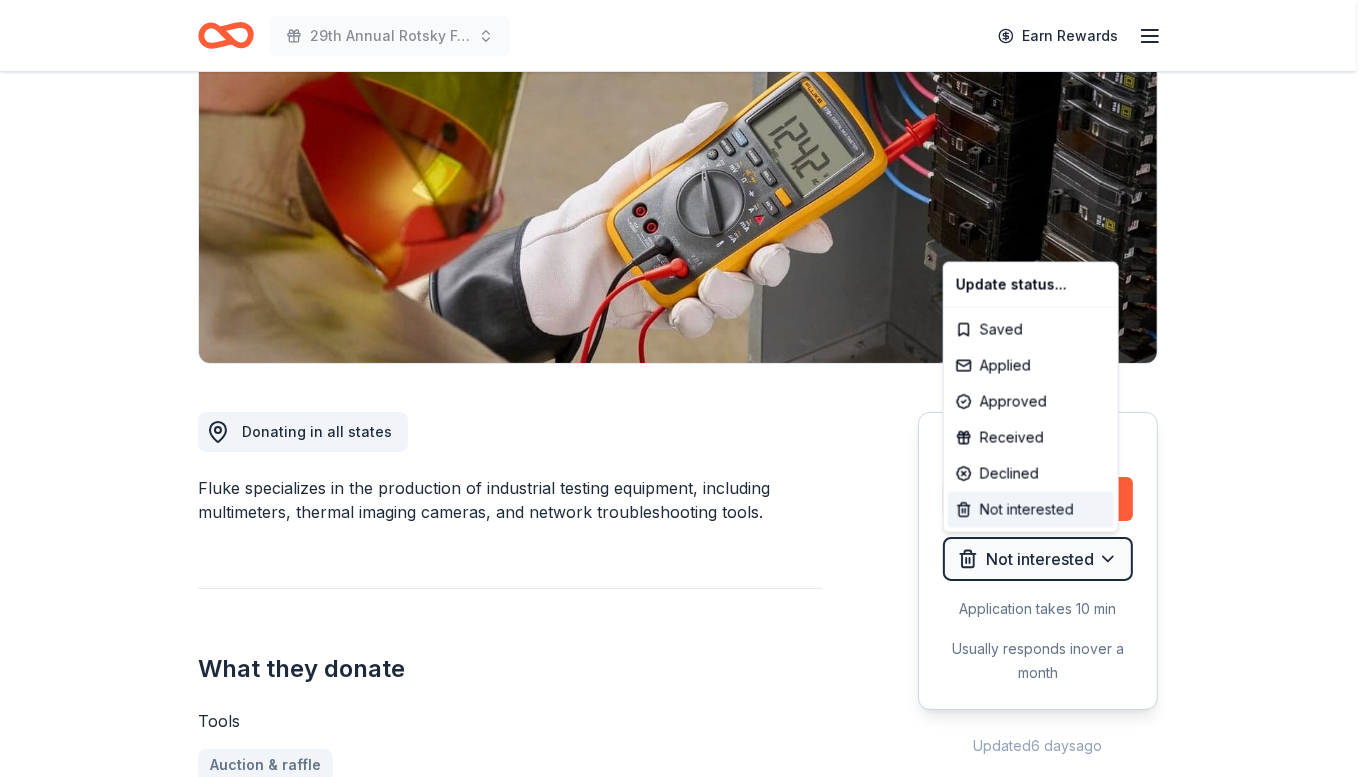 click on "Not interested" at bounding box center [1031, 510] 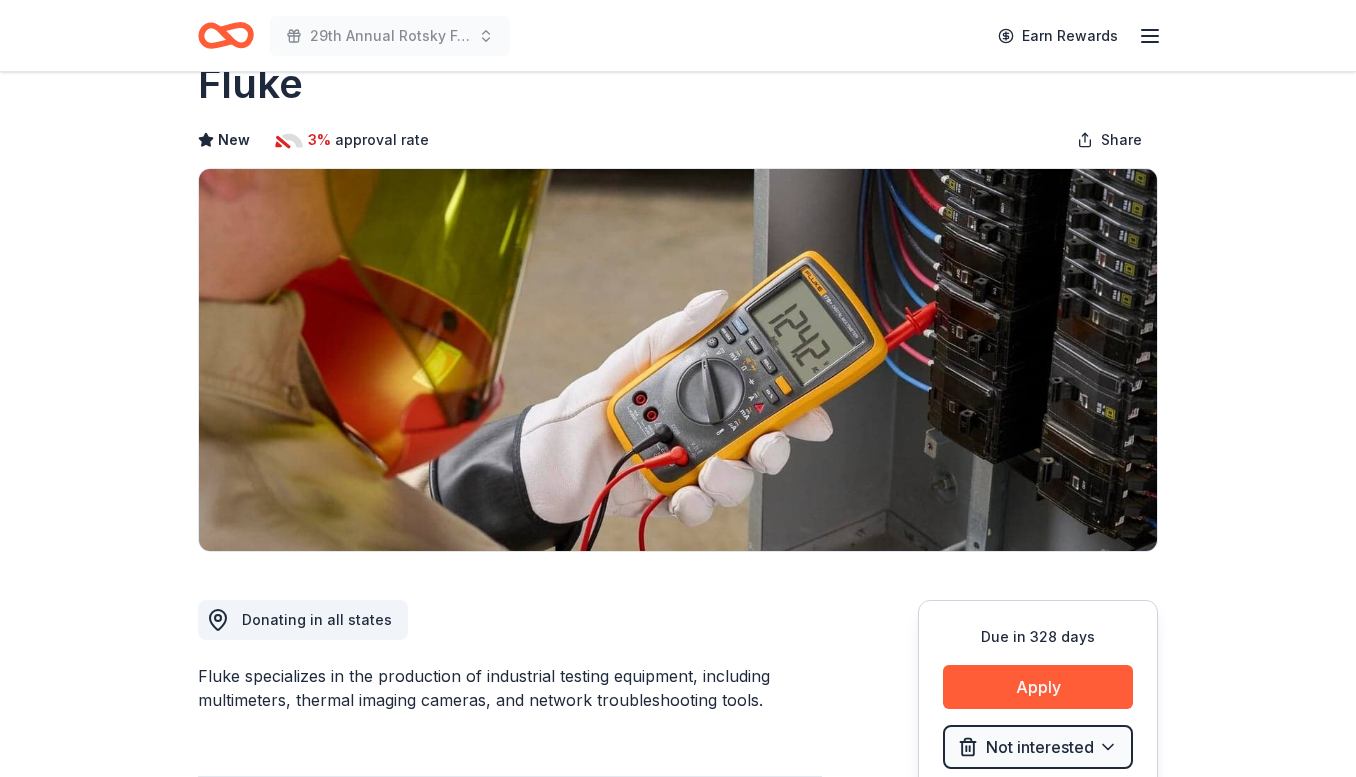 scroll, scrollTop: 0, scrollLeft: 0, axis: both 